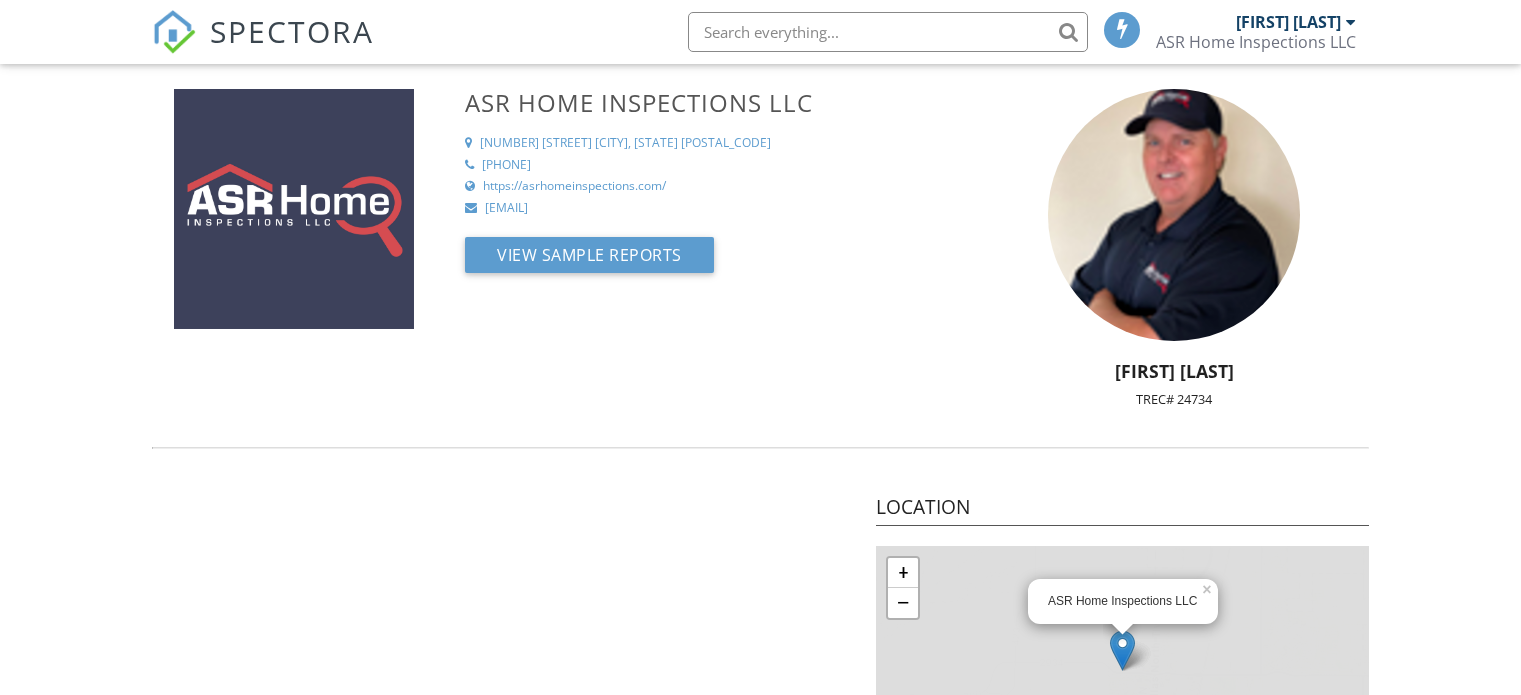 scroll, scrollTop: 0, scrollLeft: 0, axis: both 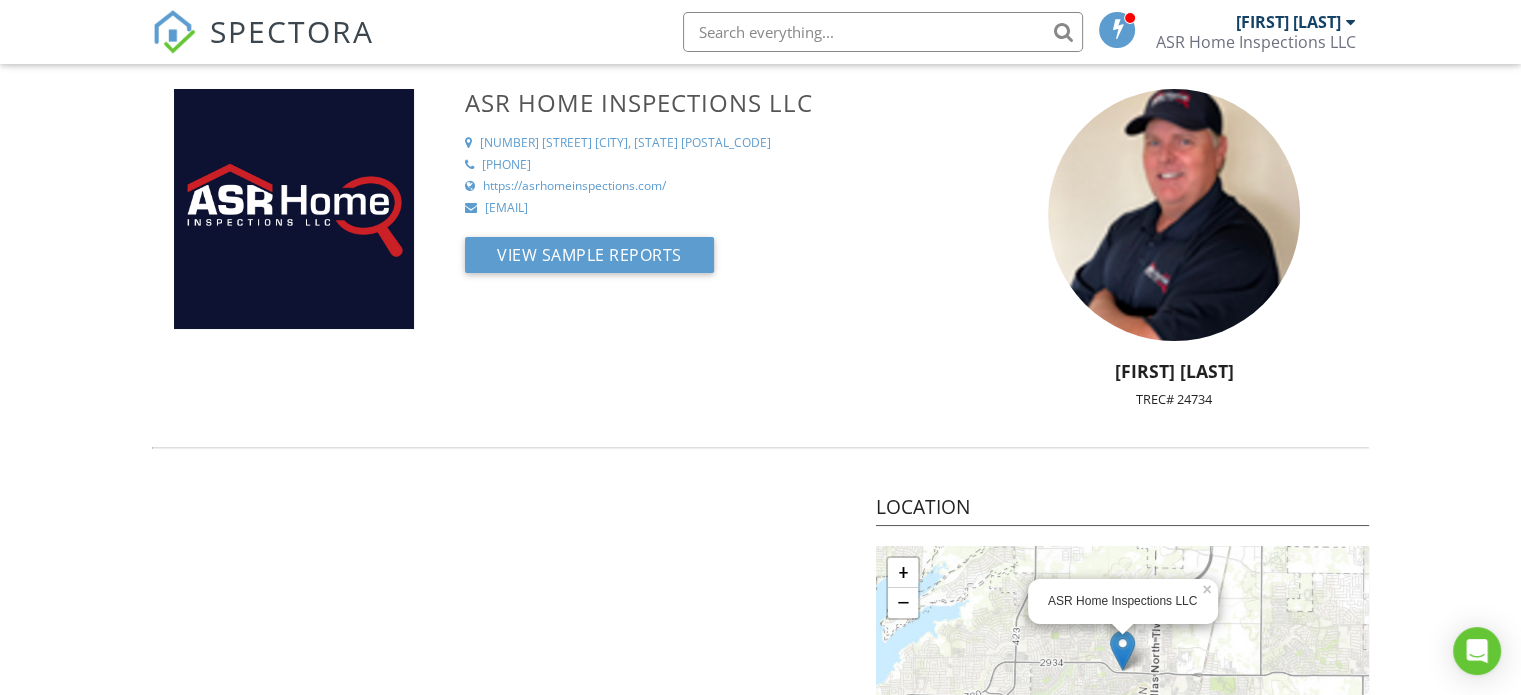 click at bounding box center (174, 32) 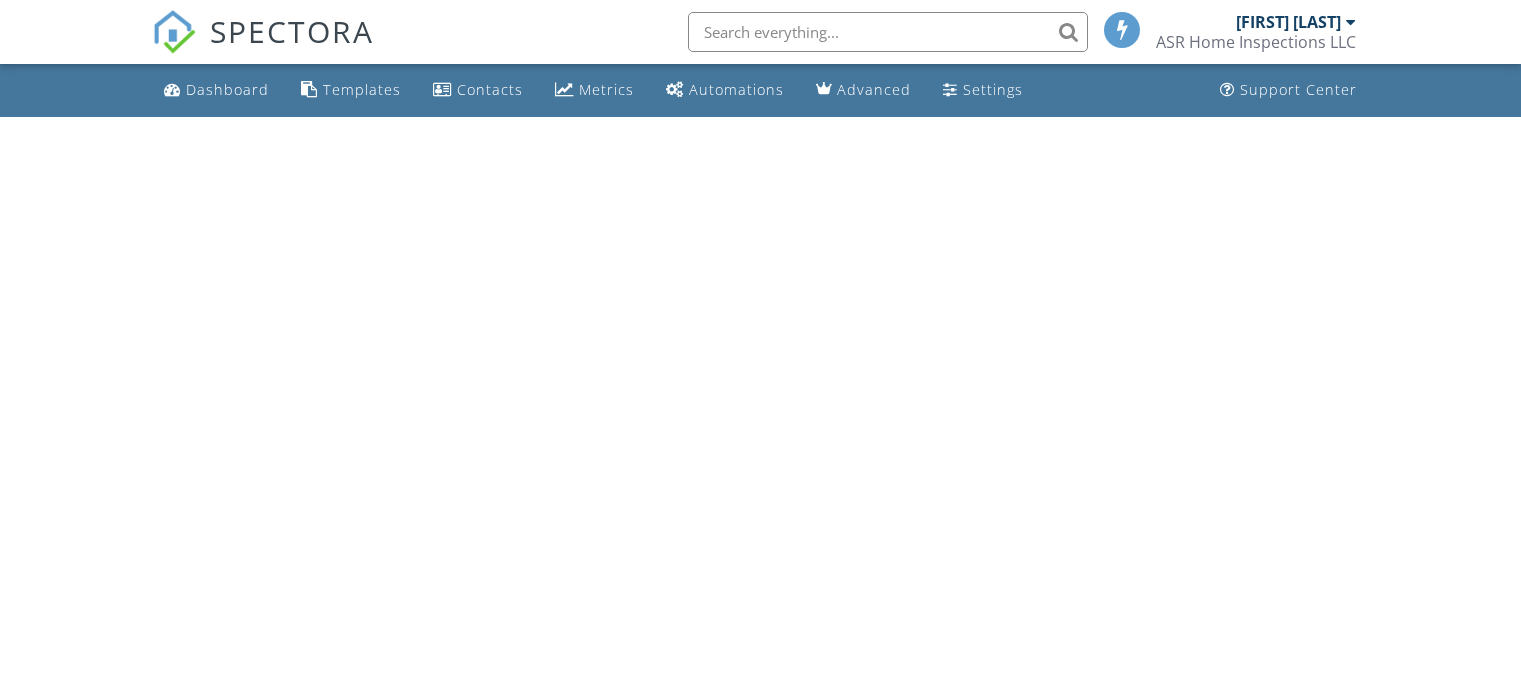 scroll, scrollTop: 0, scrollLeft: 0, axis: both 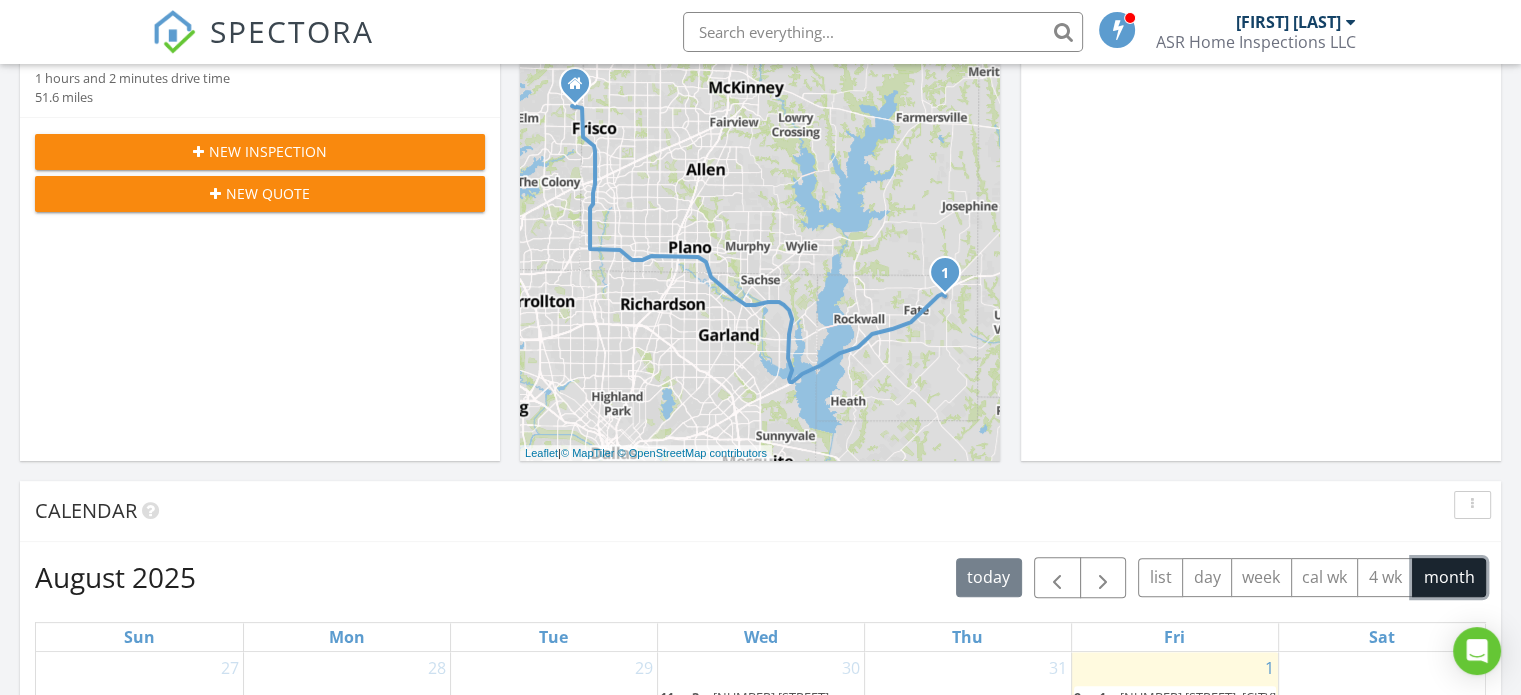 click on "month" at bounding box center (1449, 577) 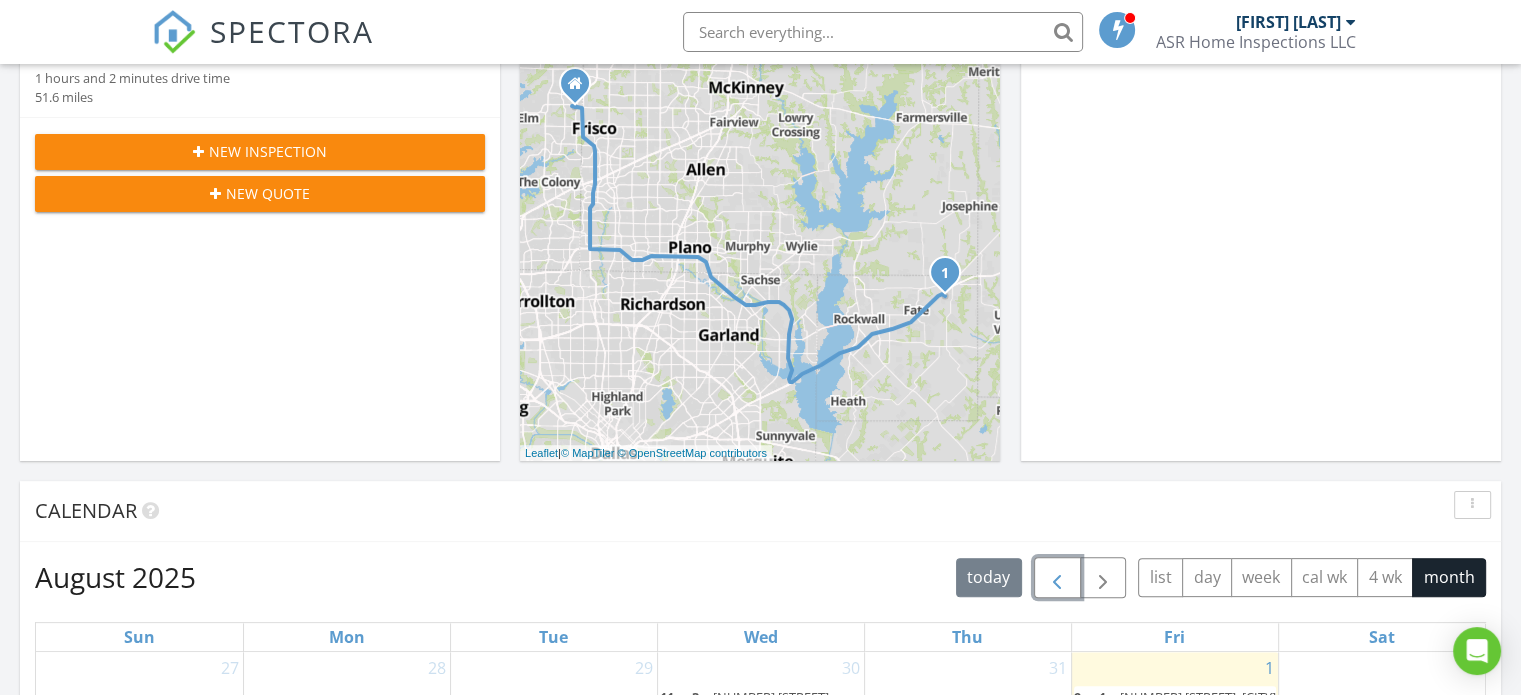 click at bounding box center [1057, 577] 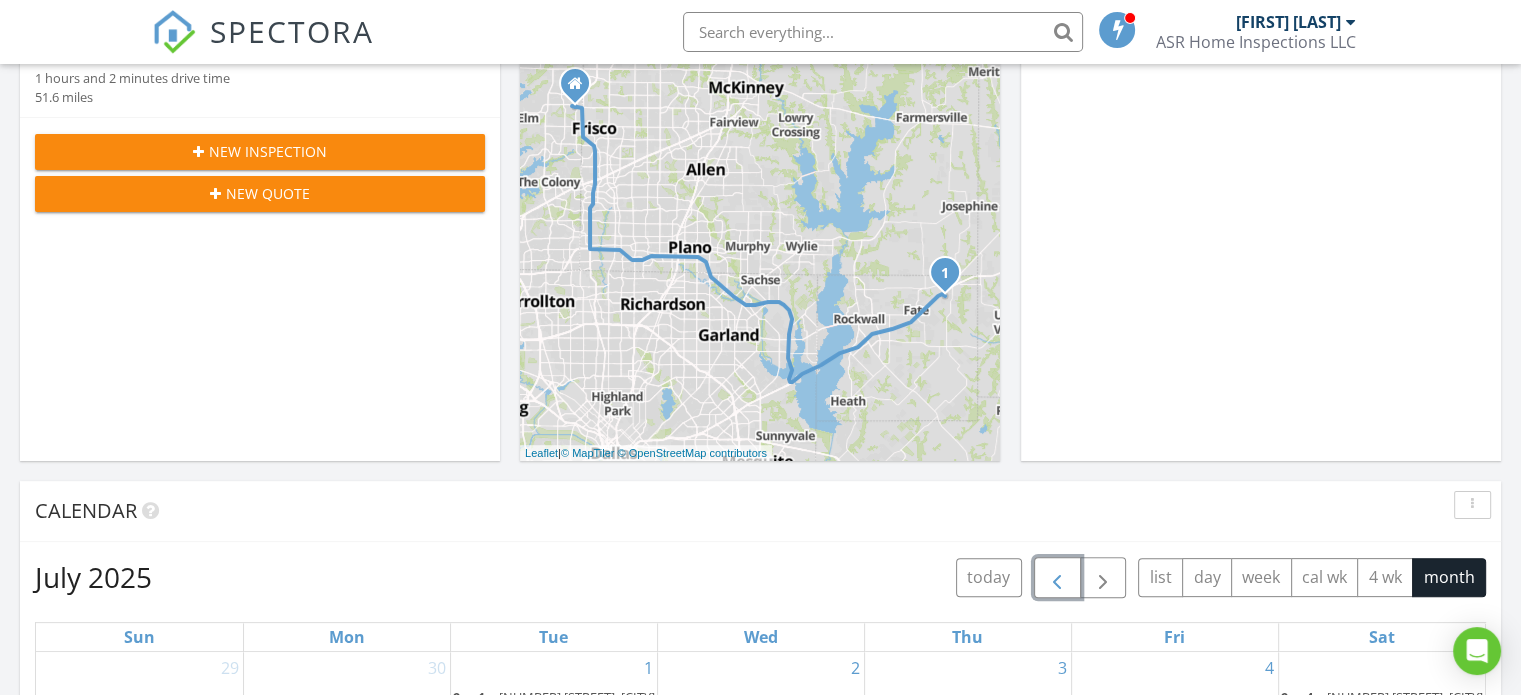 type 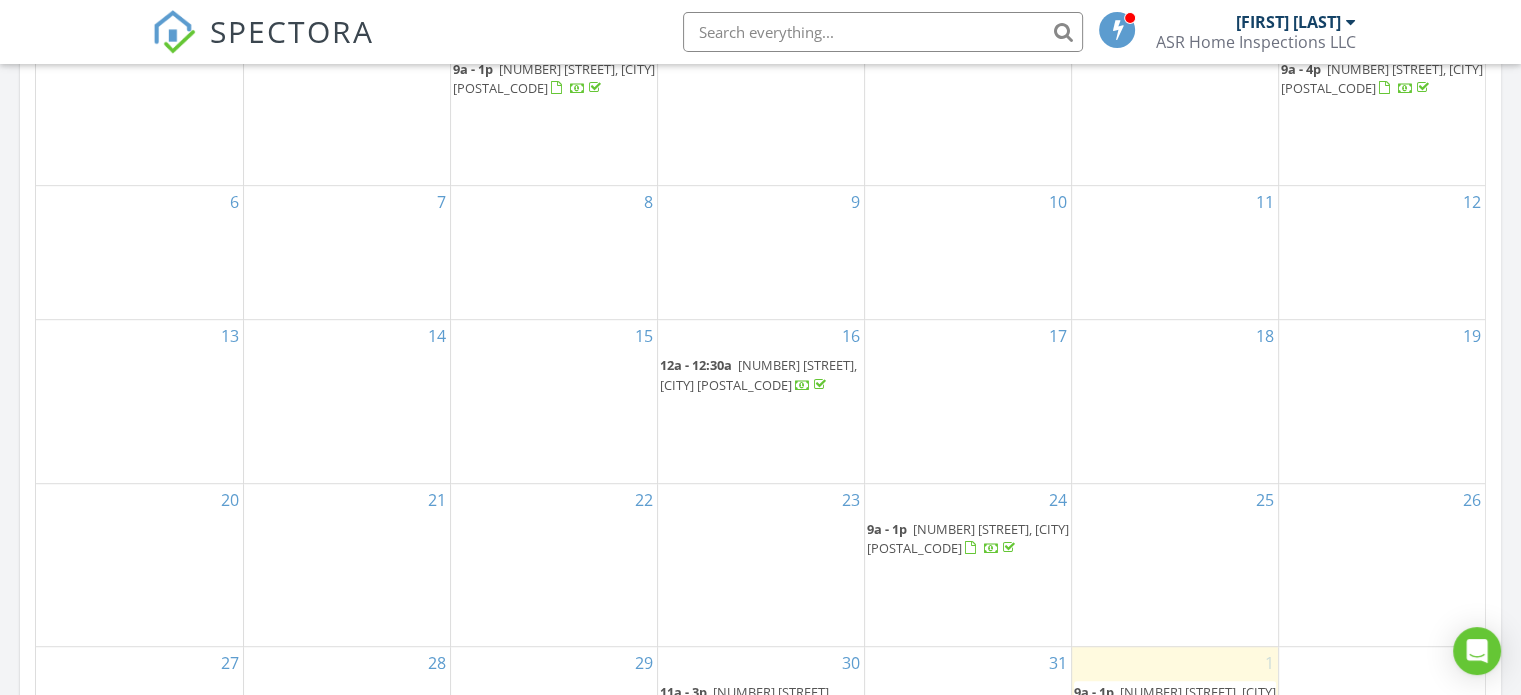 scroll, scrollTop: 1119, scrollLeft: 0, axis: vertical 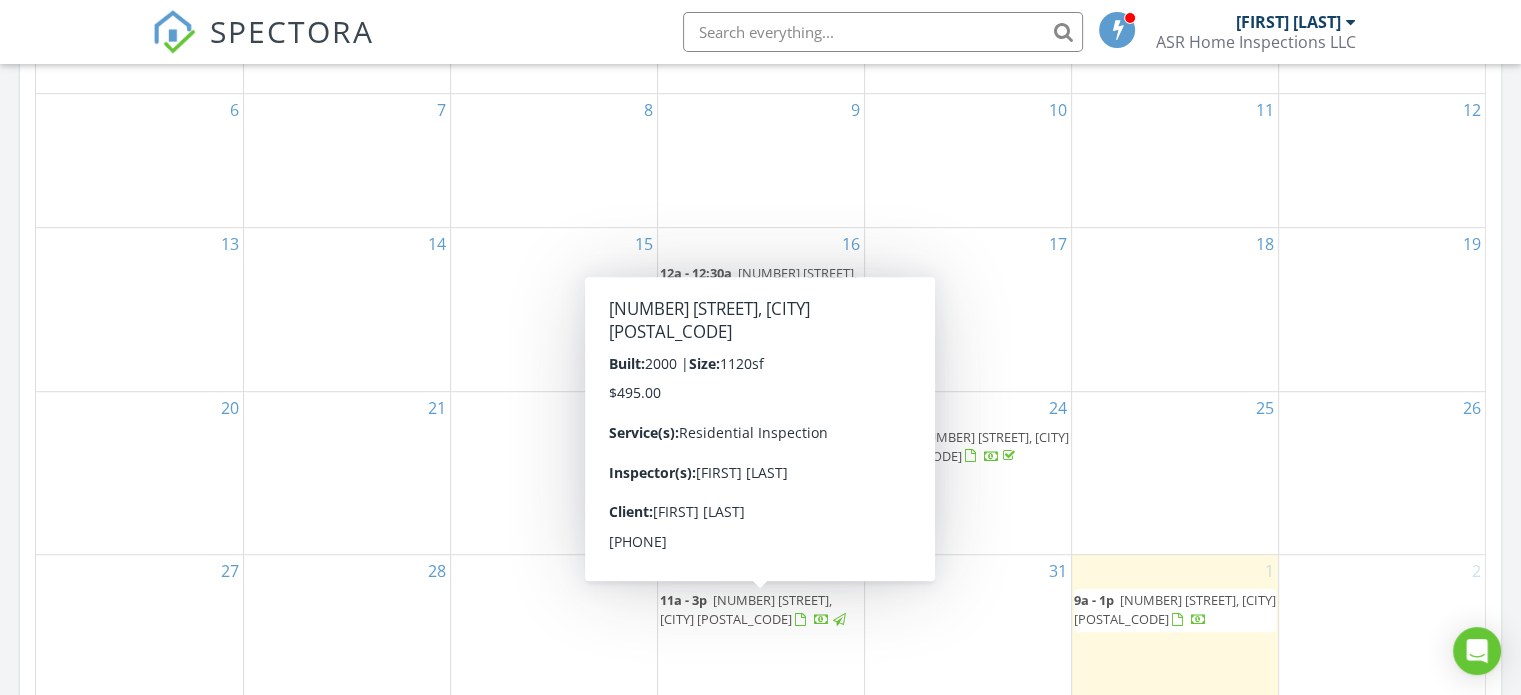 click on "[NUMBER] [STREET], [CITY] [POSTAL_CODE]" at bounding box center [746, 609] 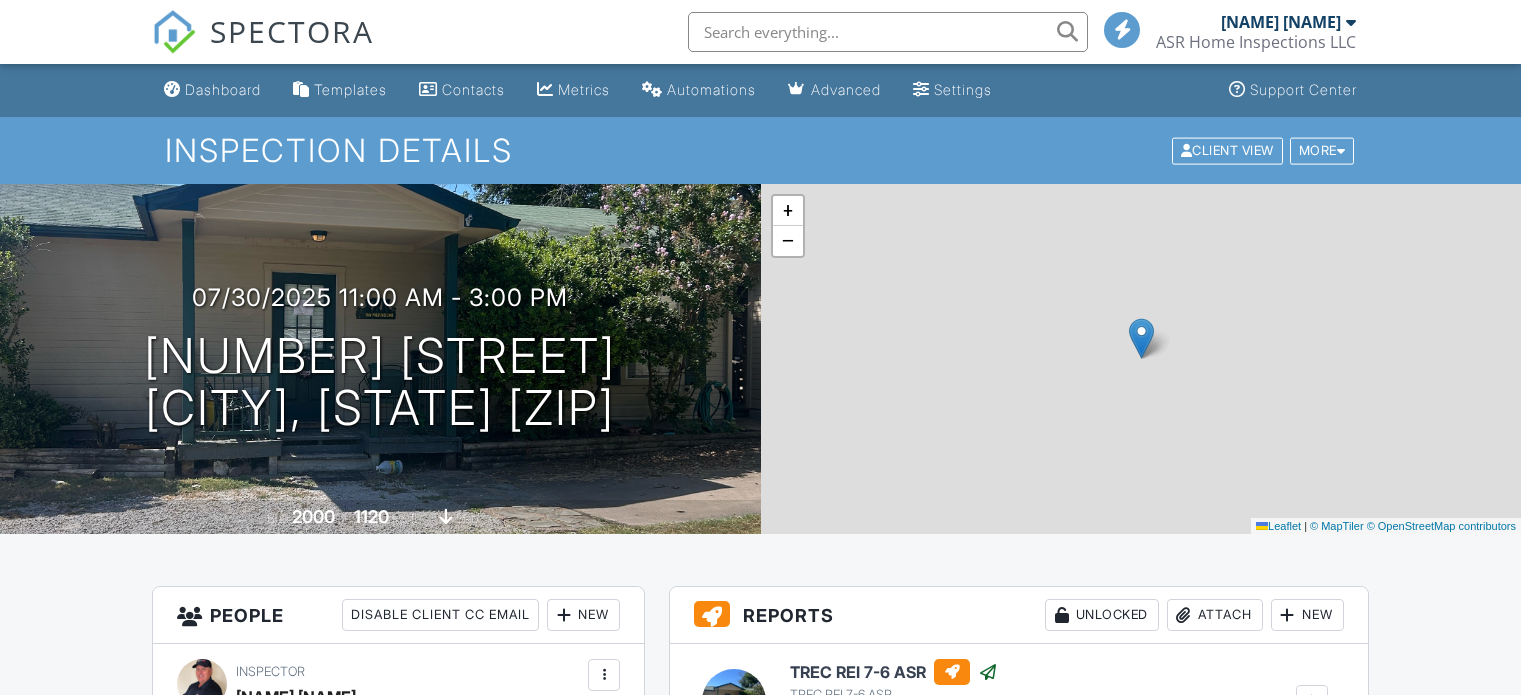 scroll, scrollTop: 0, scrollLeft: 0, axis: both 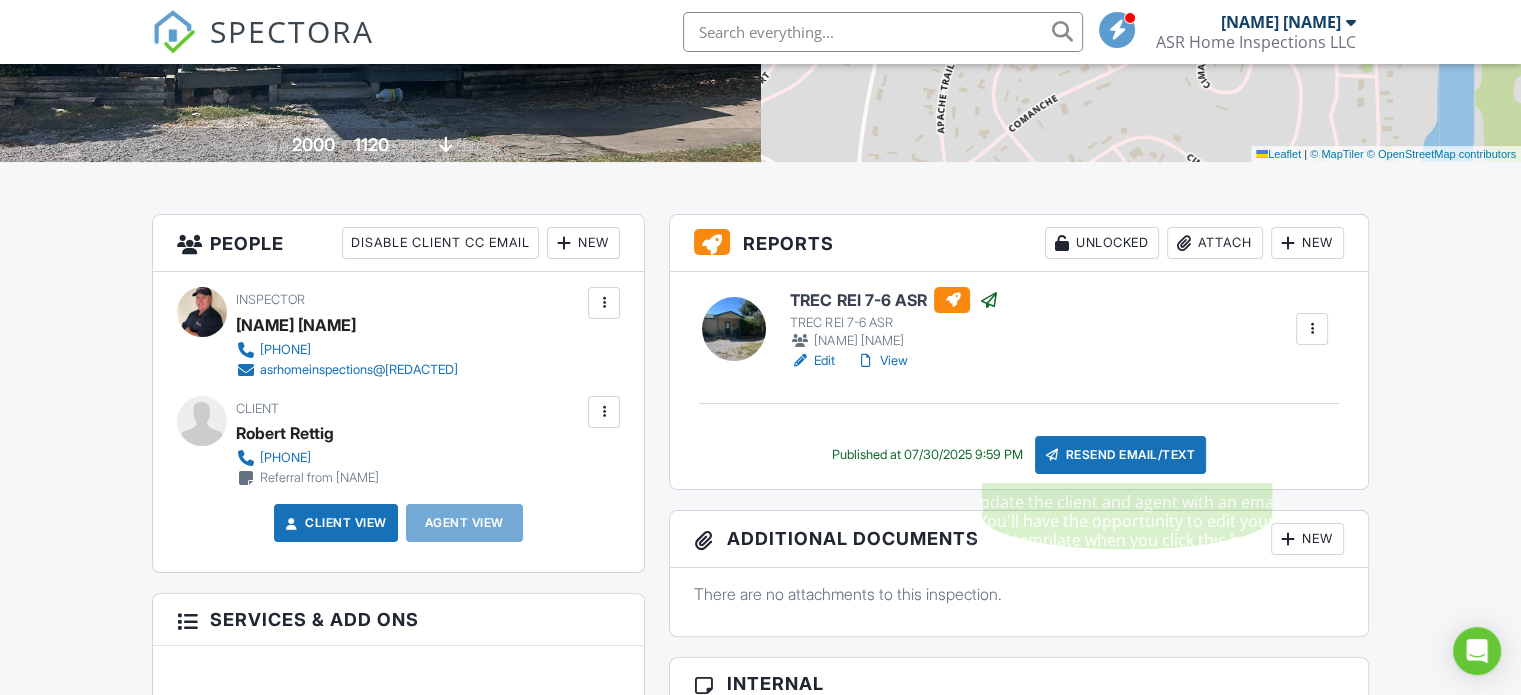 click on "Resend Email/Text" at bounding box center (1121, 455) 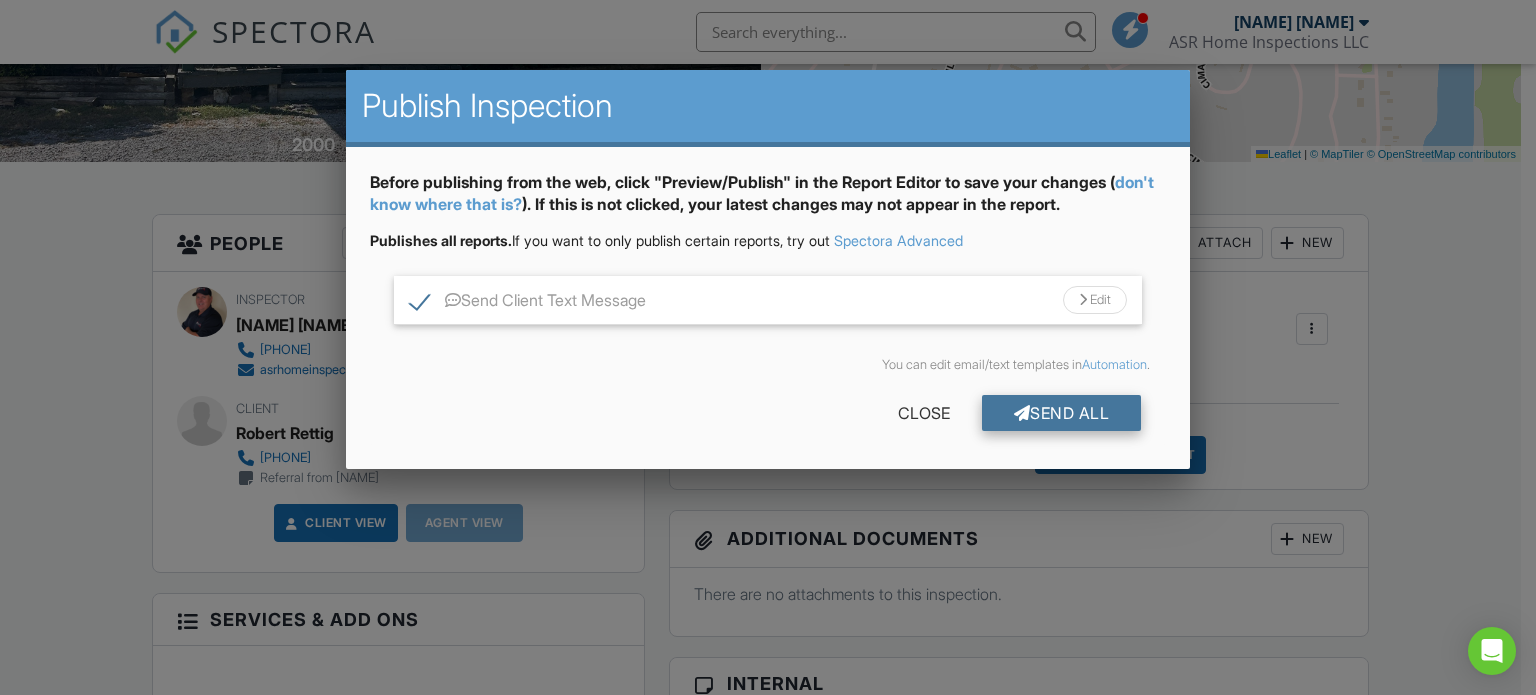 click on "Send All" at bounding box center (1062, 413) 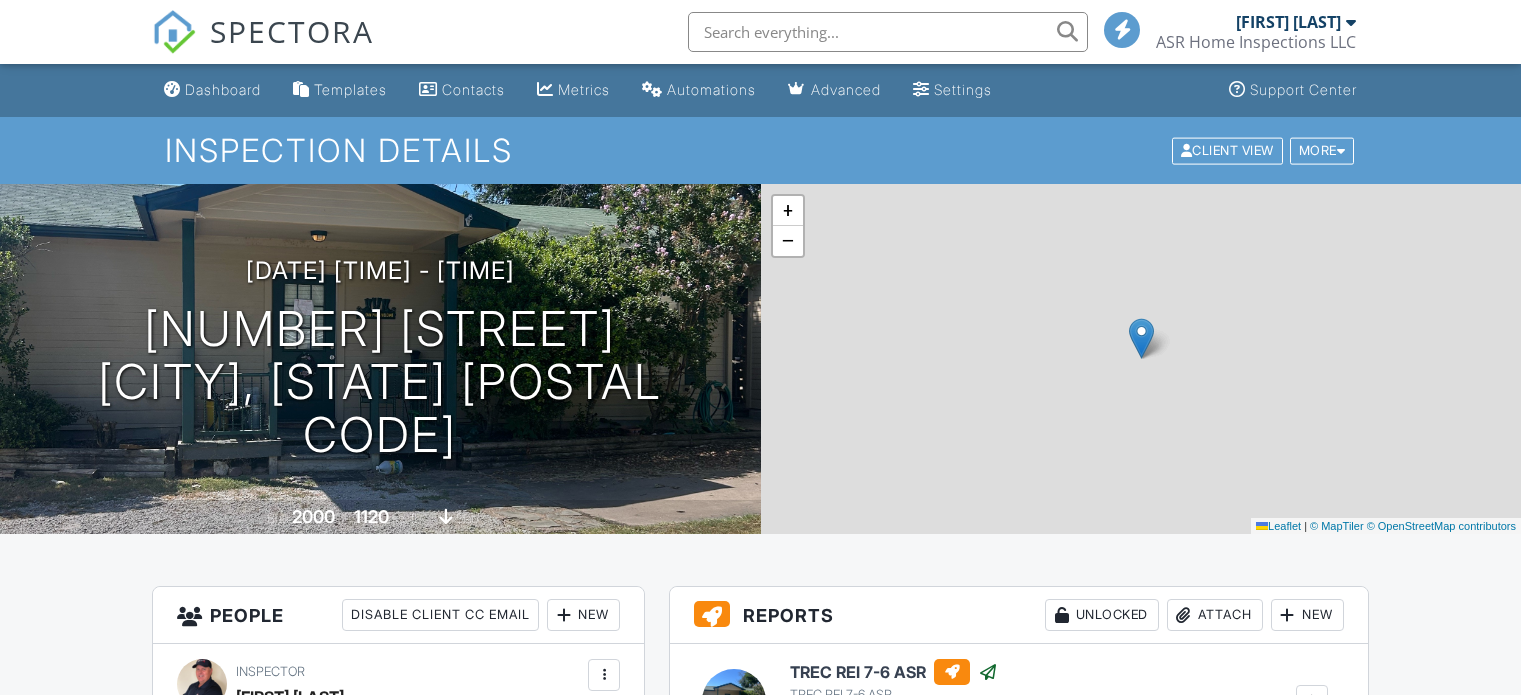 scroll, scrollTop: 375, scrollLeft: 0, axis: vertical 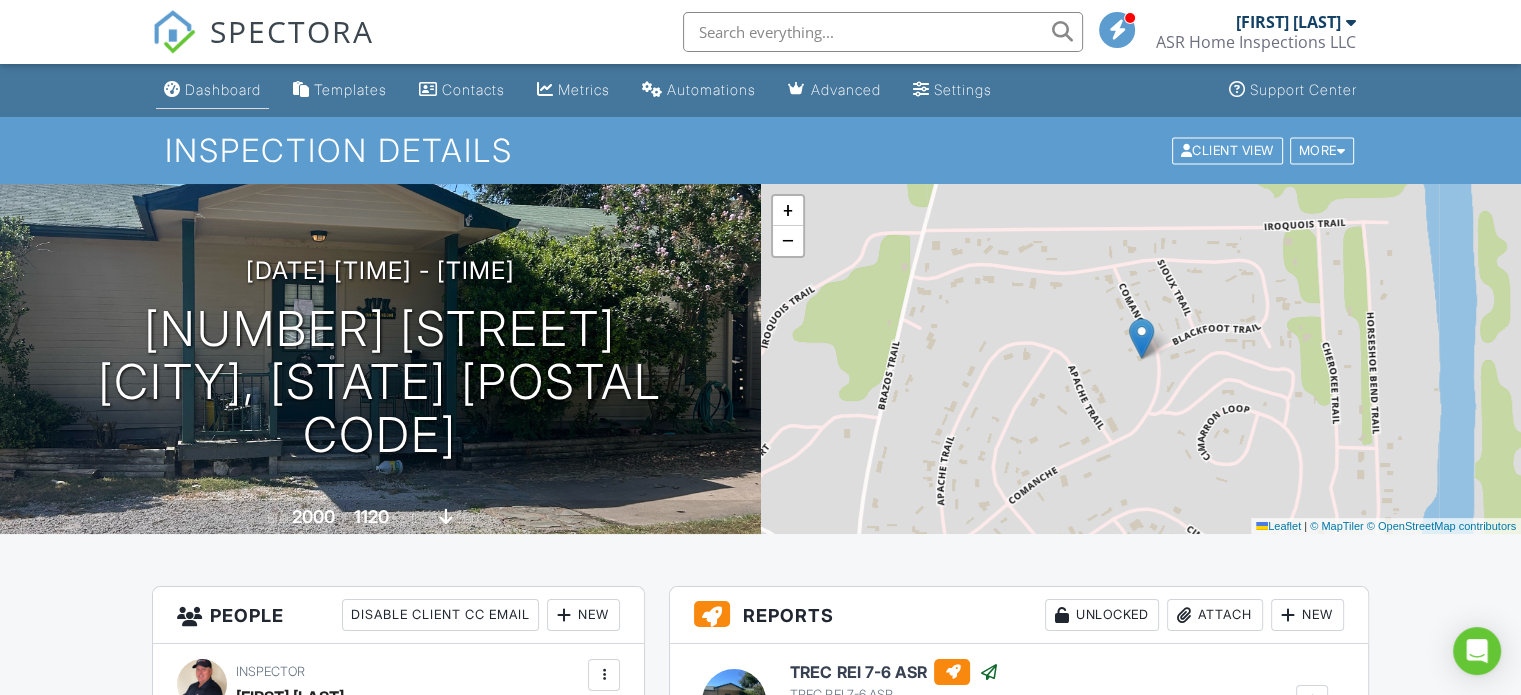click on "Dashboard" at bounding box center [223, 89] 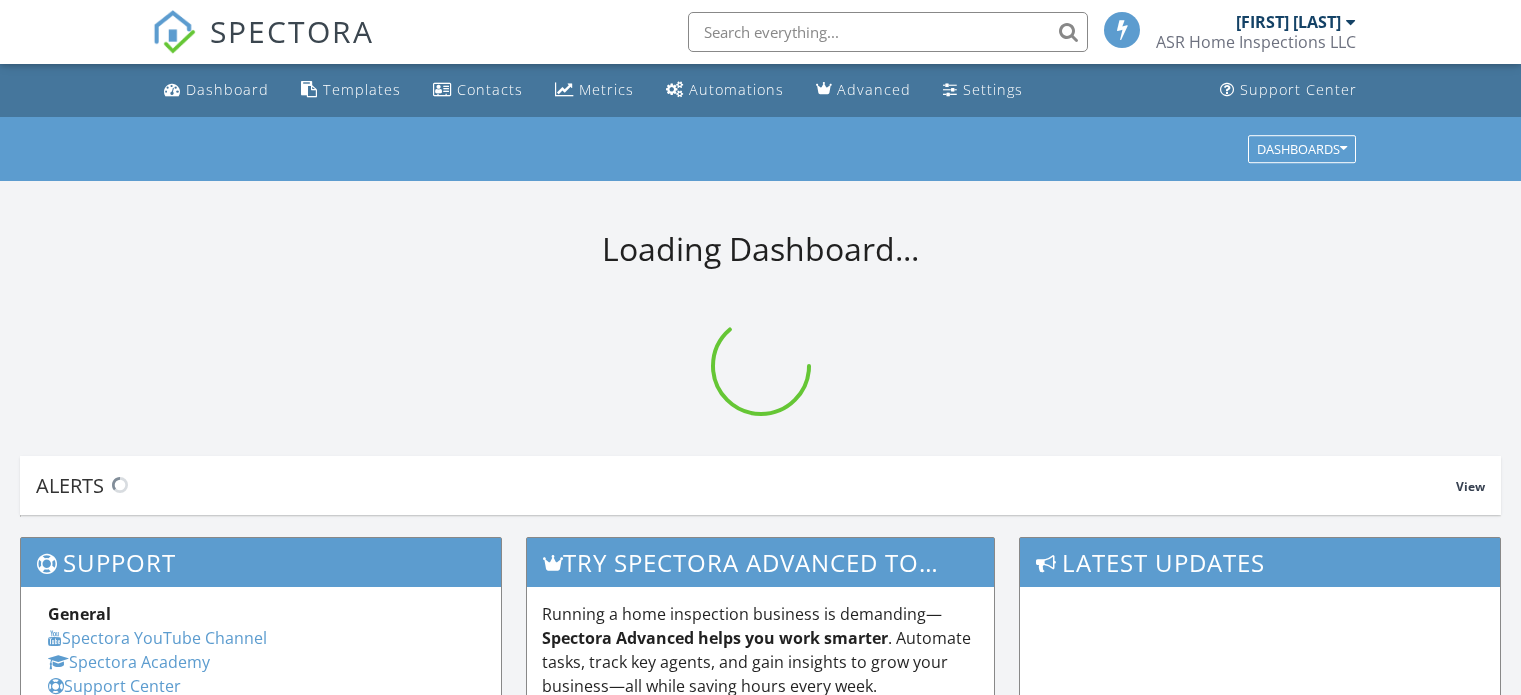 scroll, scrollTop: 0, scrollLeft: 0, axis: both 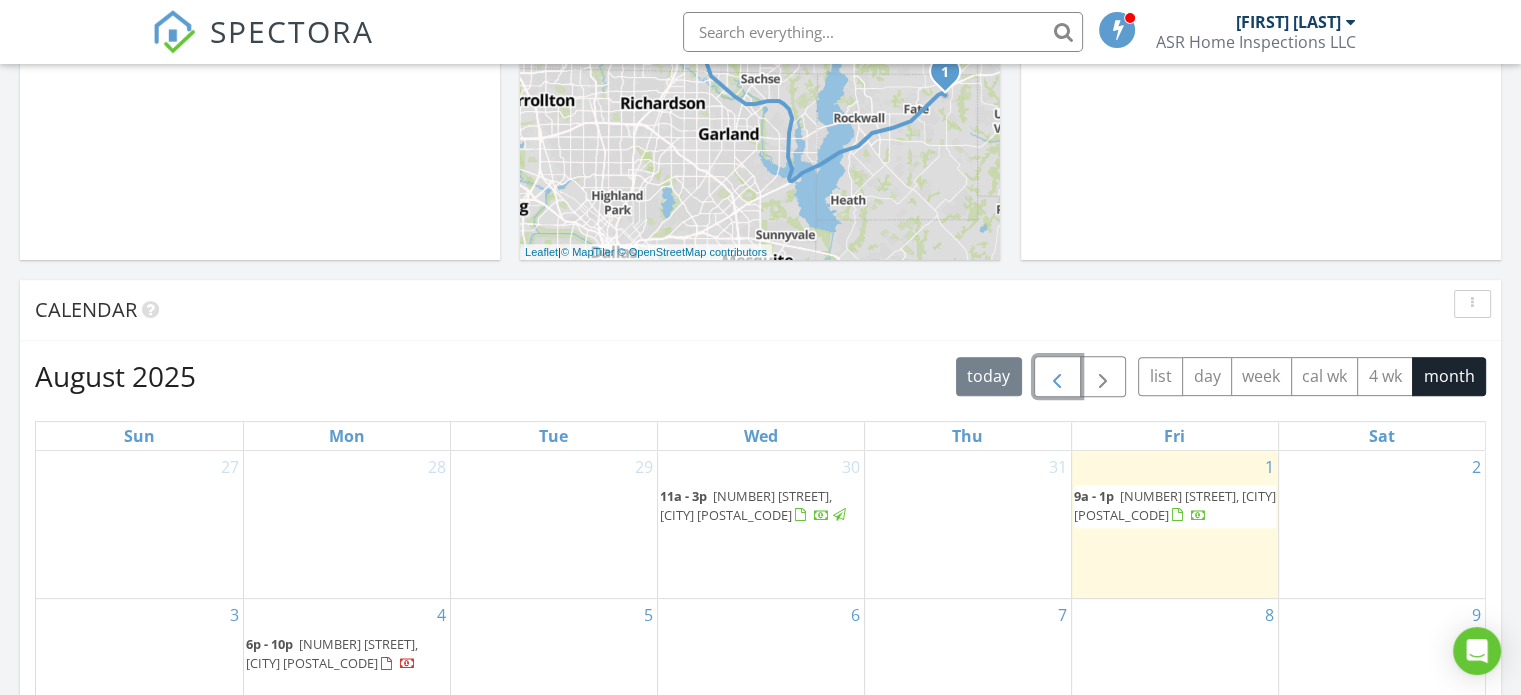 click at bounding box center (1057, 377) 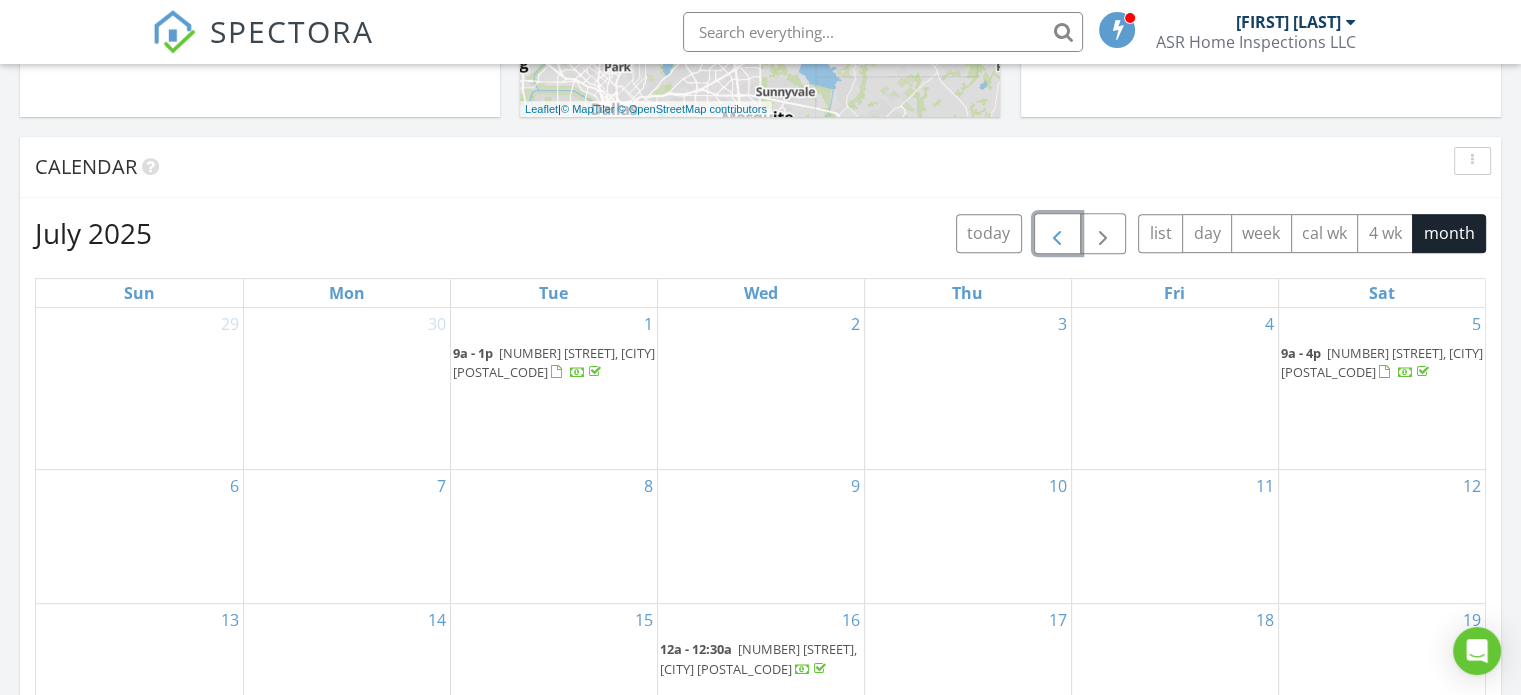 scroll, scrollTop: 600, scrollLeft: 0, axis: vertical 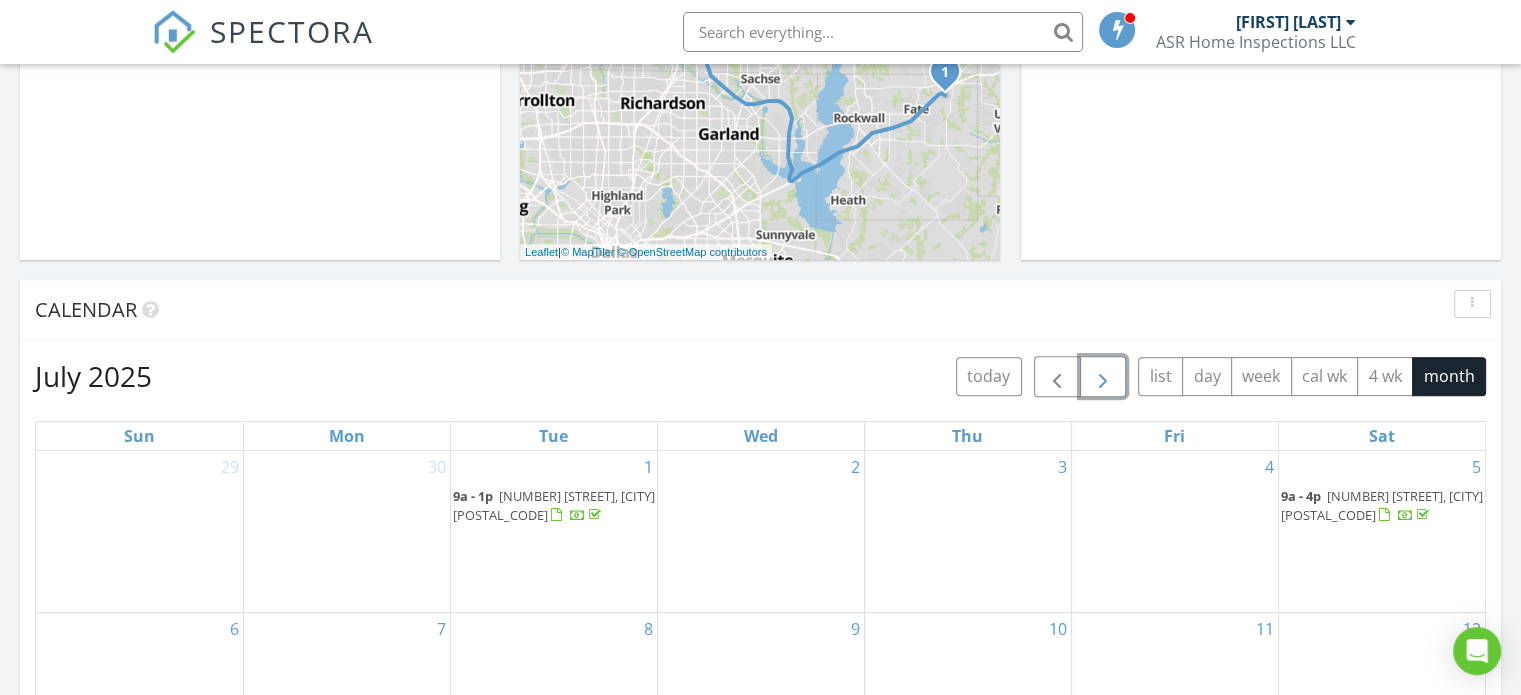 click at bounding box center (1103, 377) 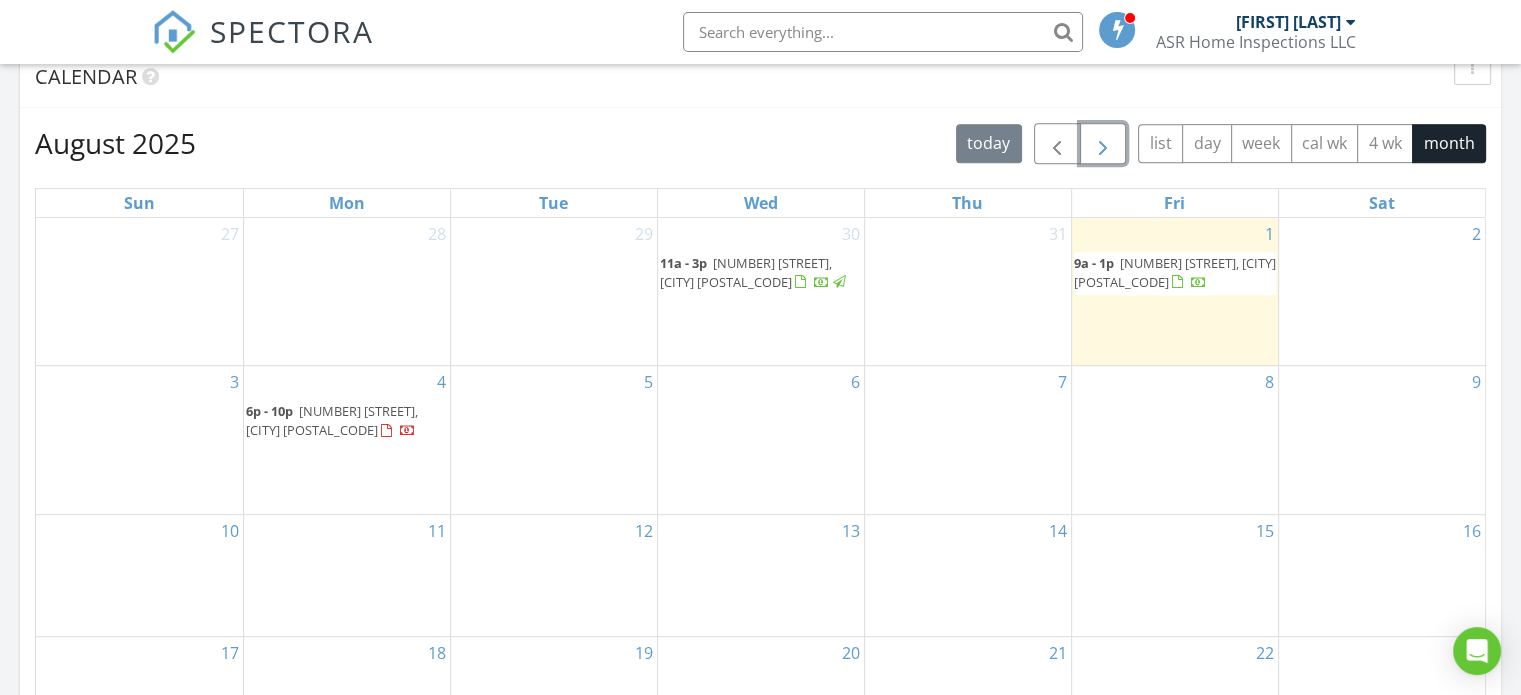 scroll, scrollTop: 900, scrollLeft: 0, axis: vertical 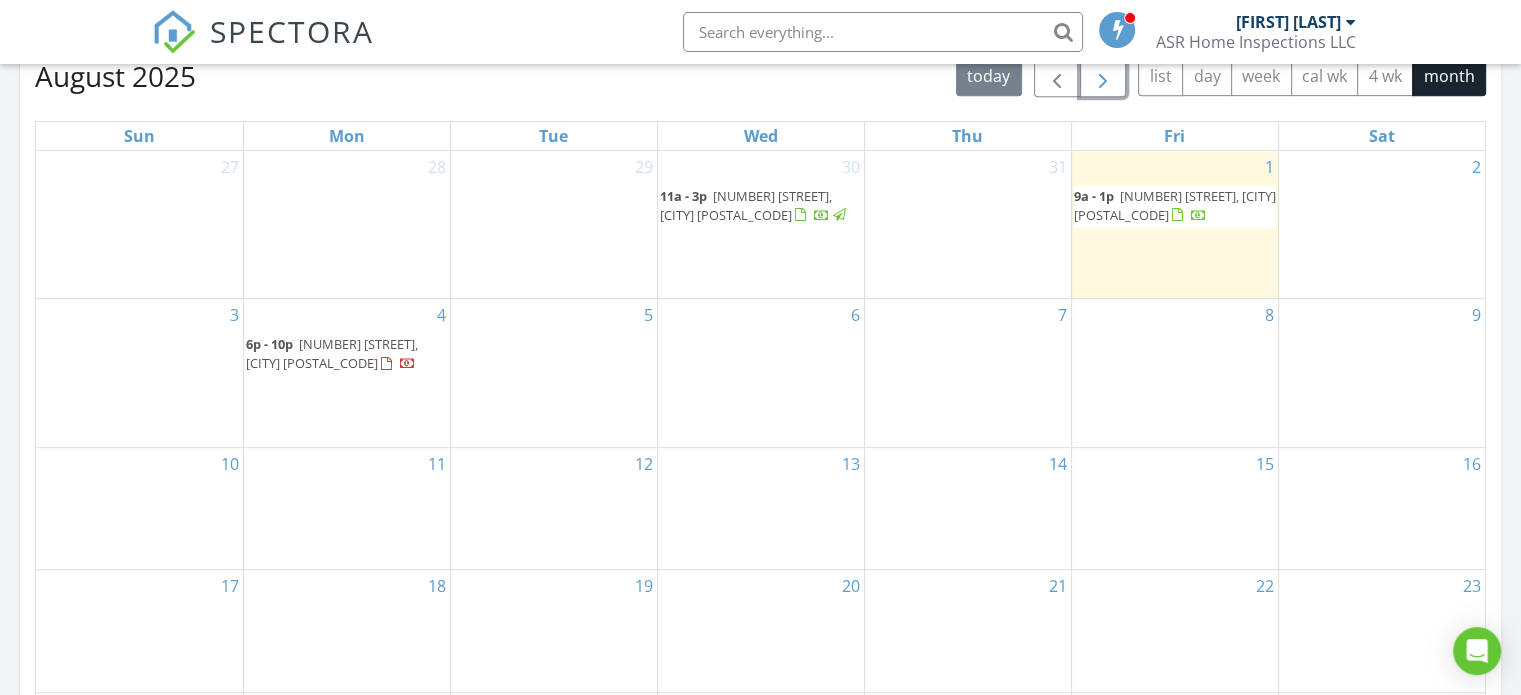 click on "2" at bounding box center [1382, 224] 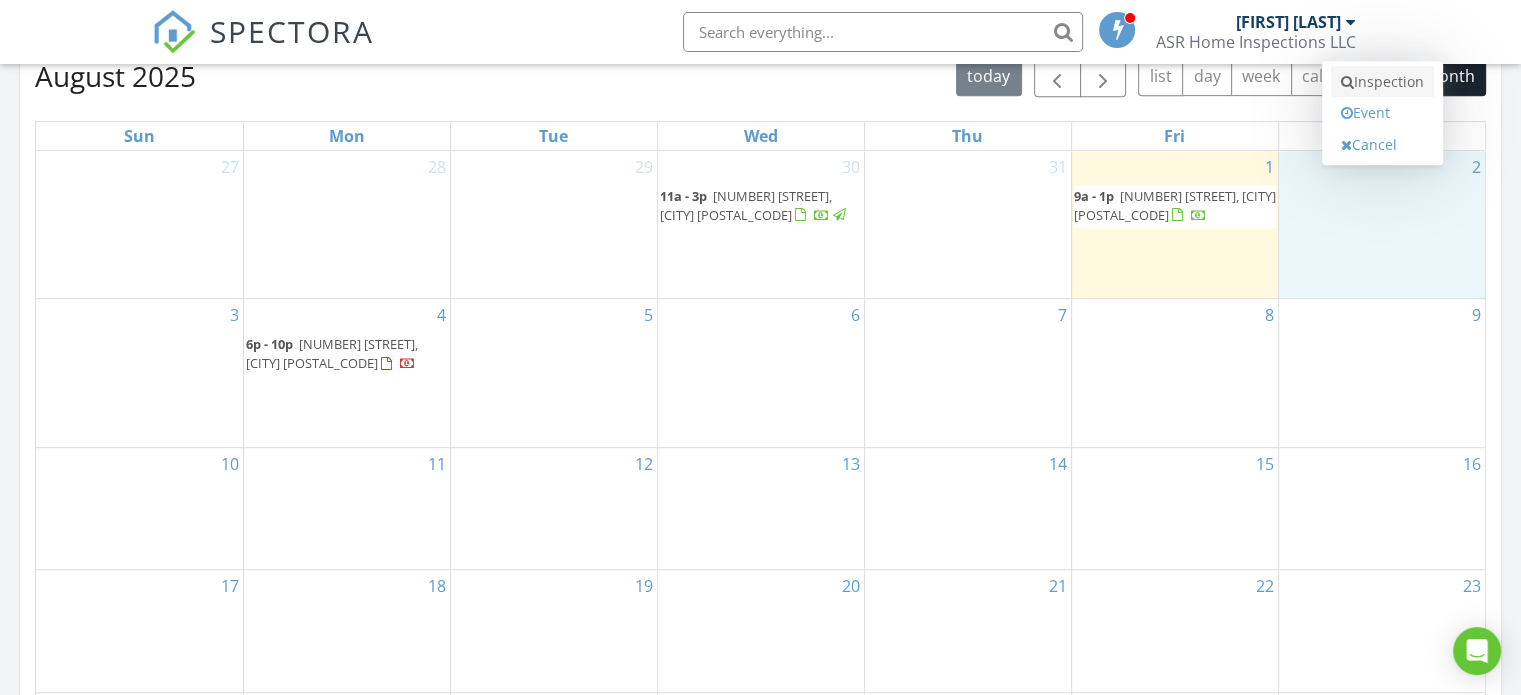click on "Inspection" at bounding box center (1382, 82) 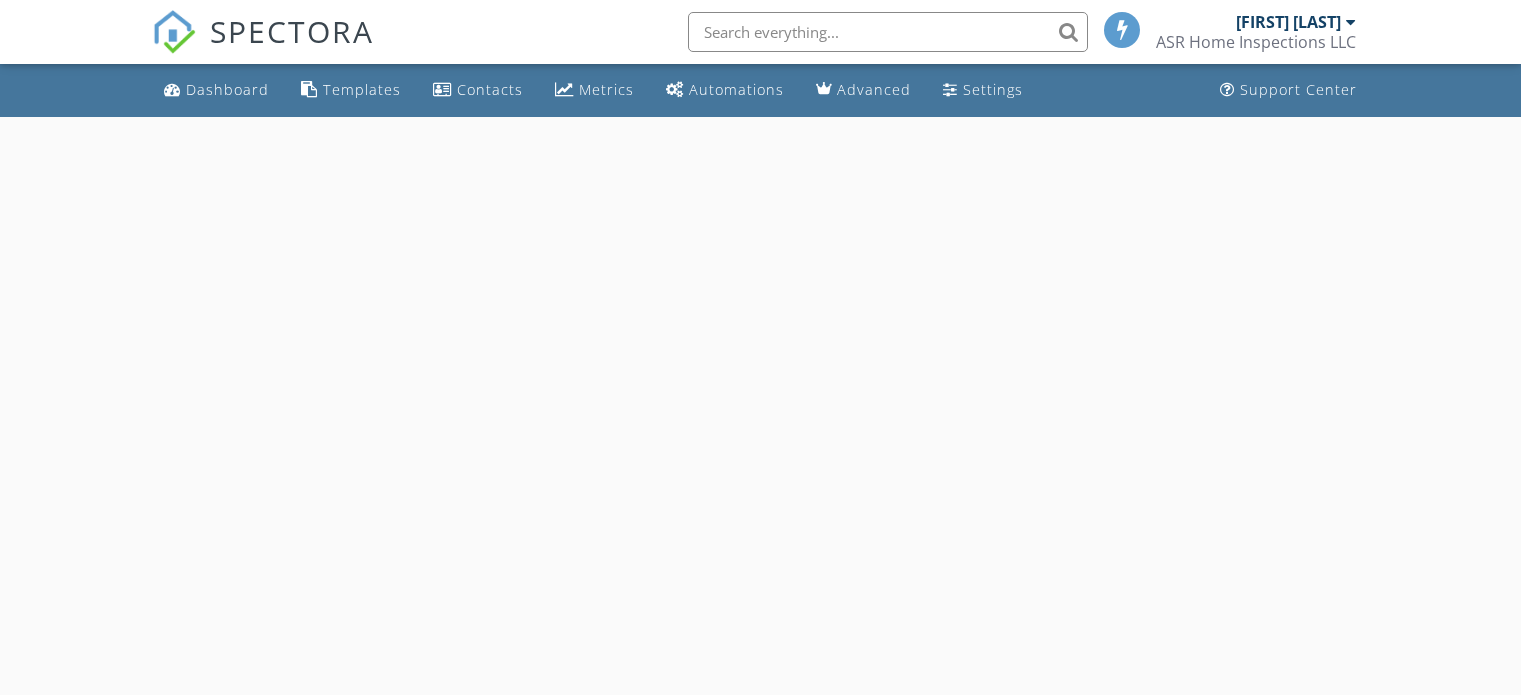 scroll, scrollTop: 0, scrollLeft: 0, axis: both 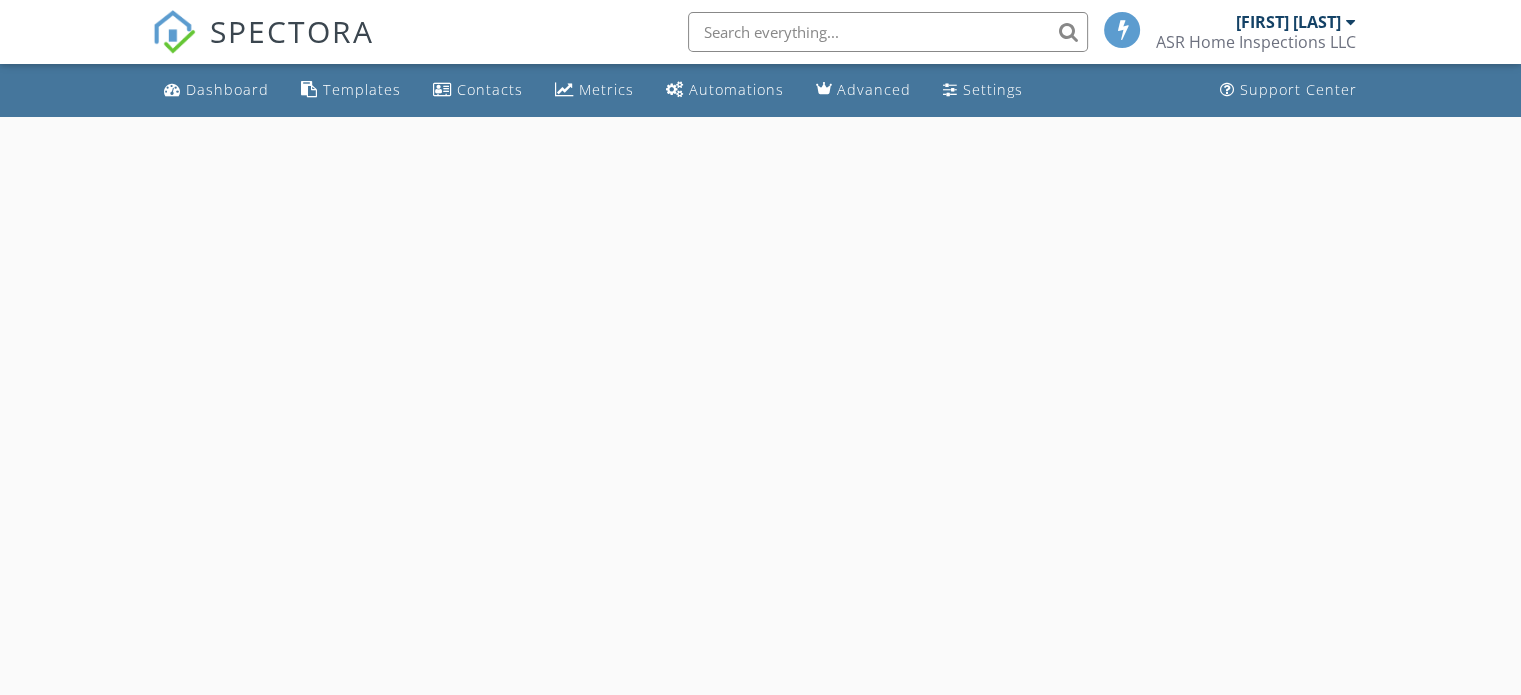 select on "7" 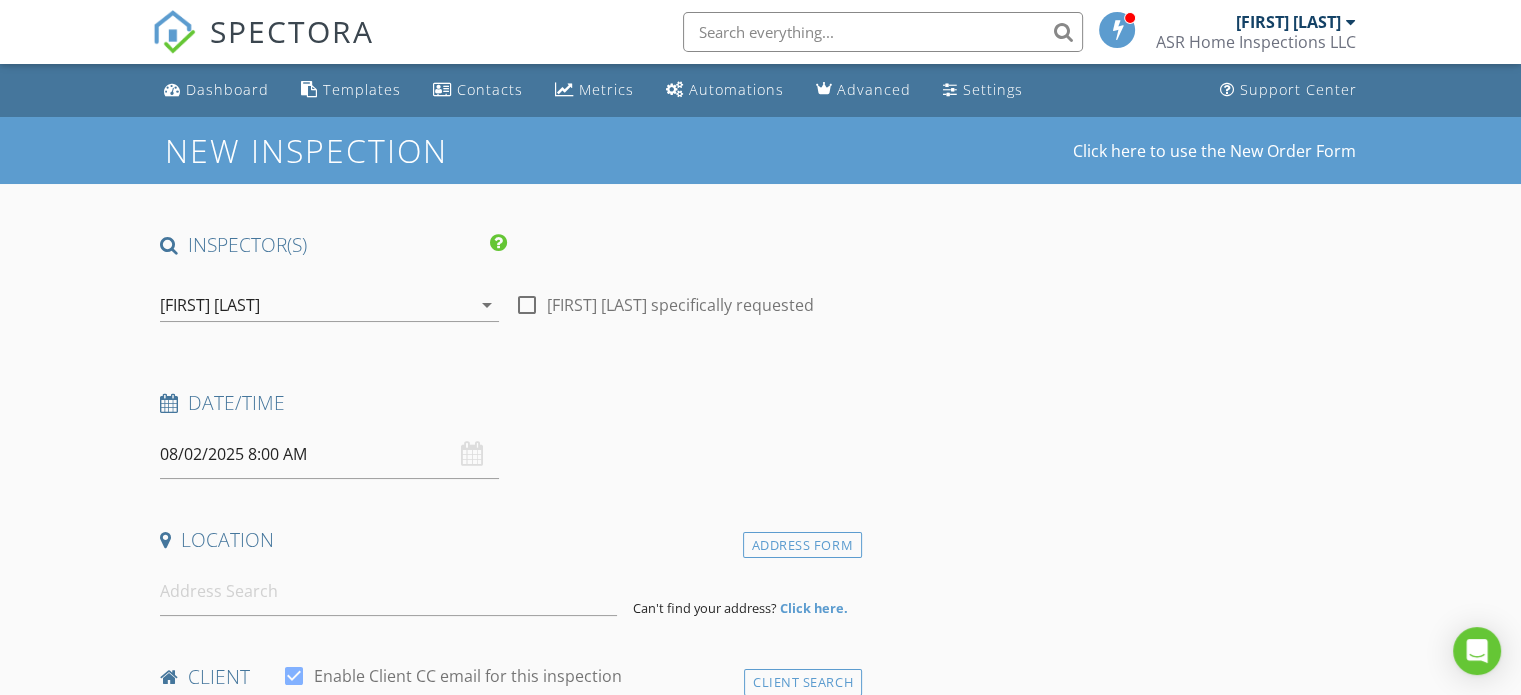 click on "08/02/2025 8:00 AM" at bounding box center (329, 454) 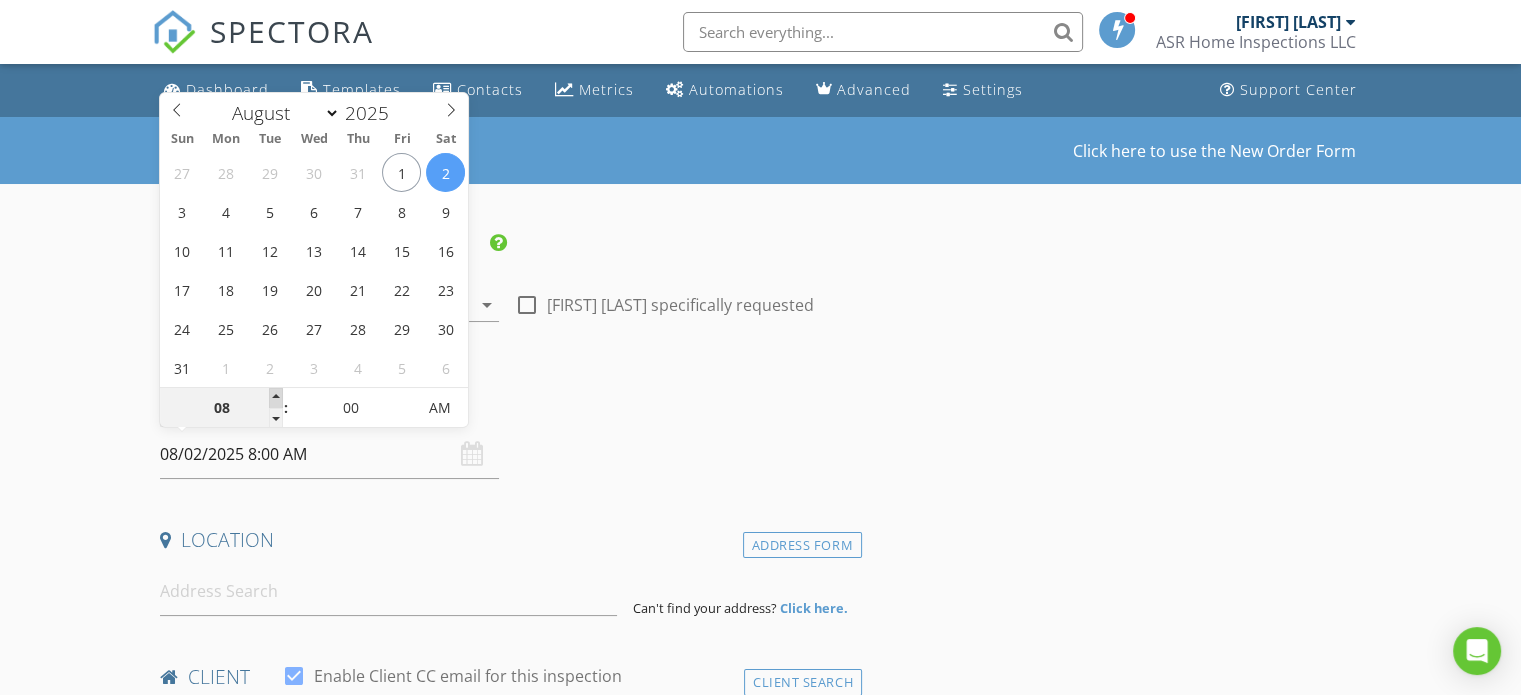 type on "09" 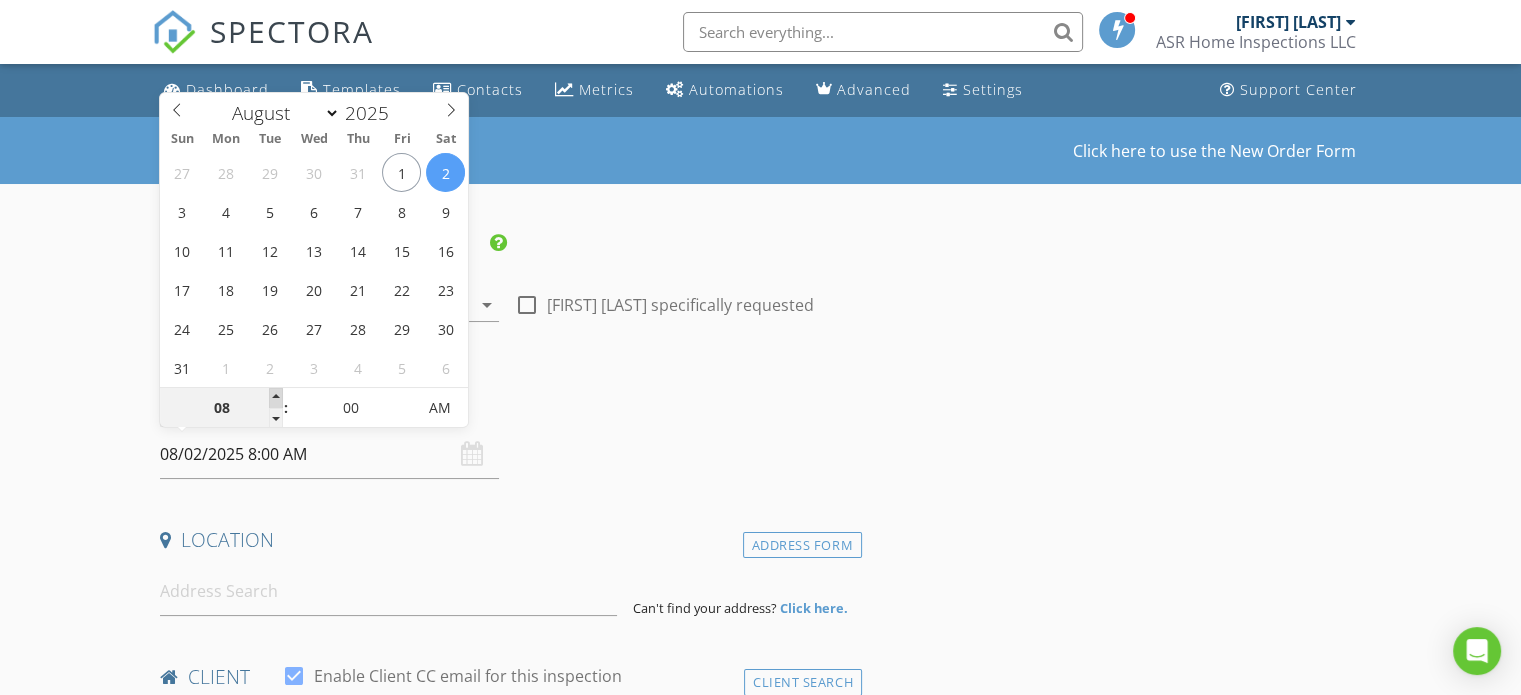 type on "08/02/2025 9:00 AM" 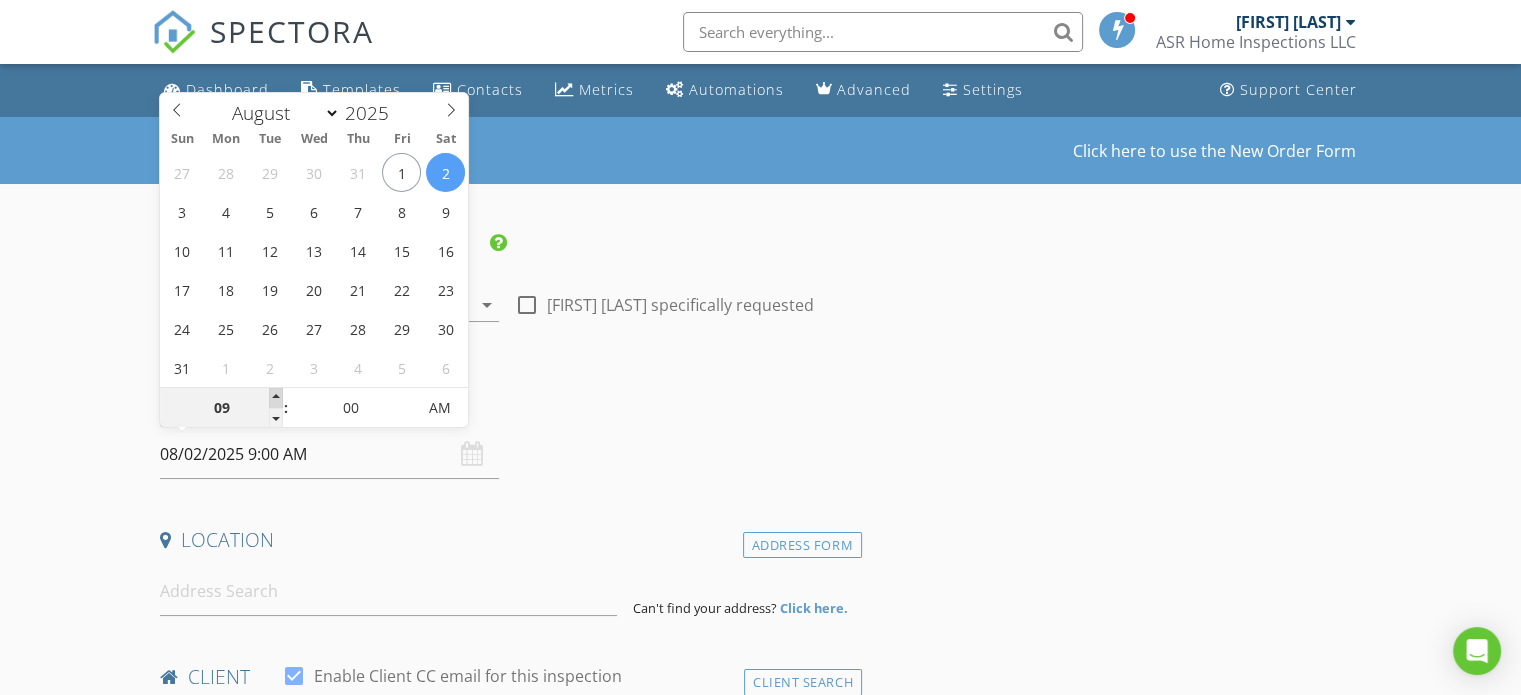 click at bounding box center [276, 398] 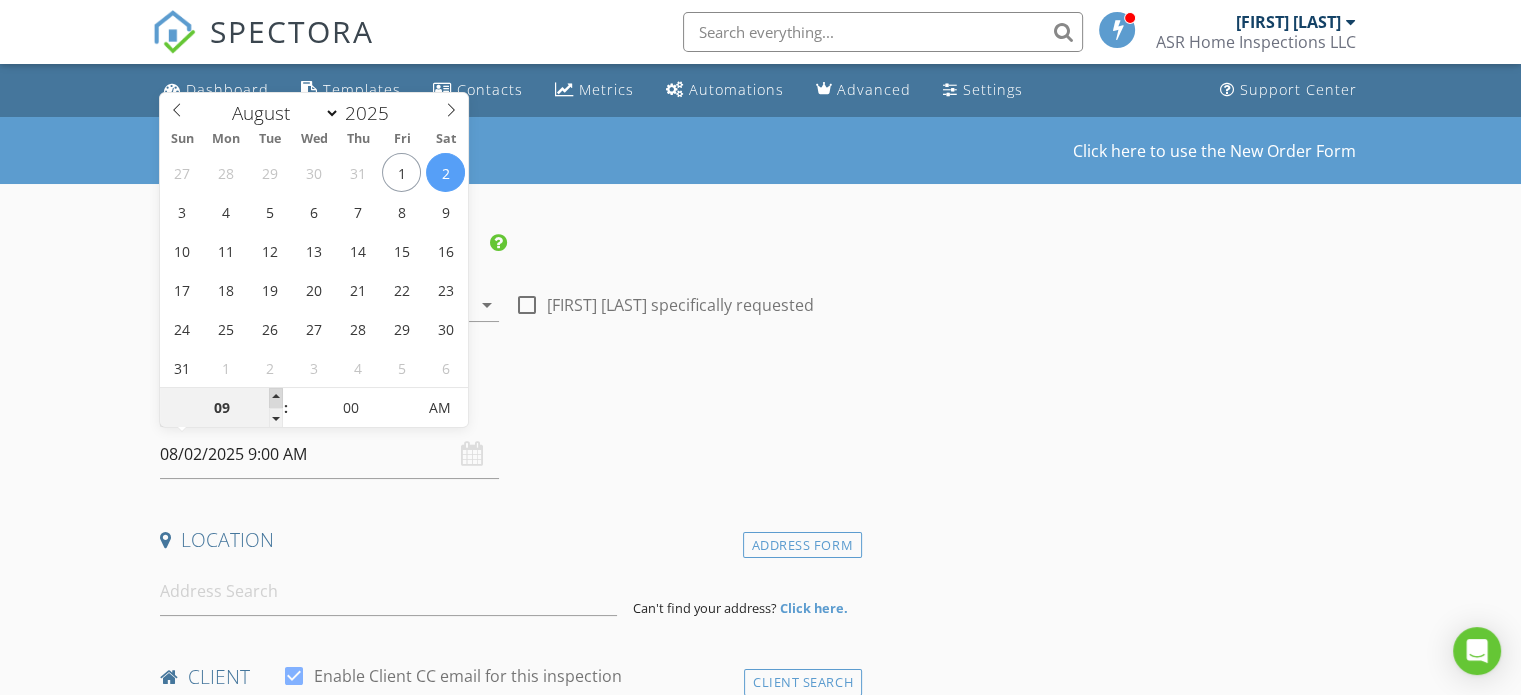 type on "10" 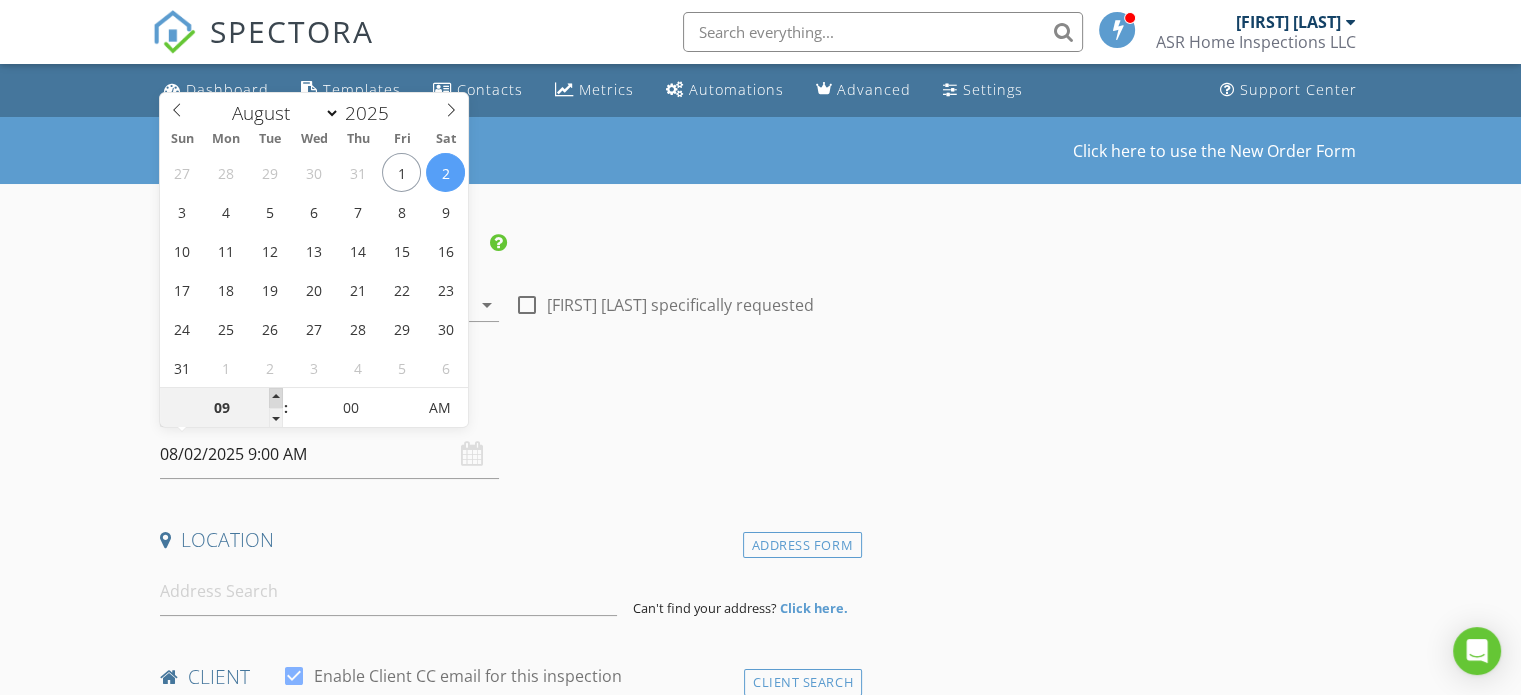 type on "08/02/2025 10:00 AM" 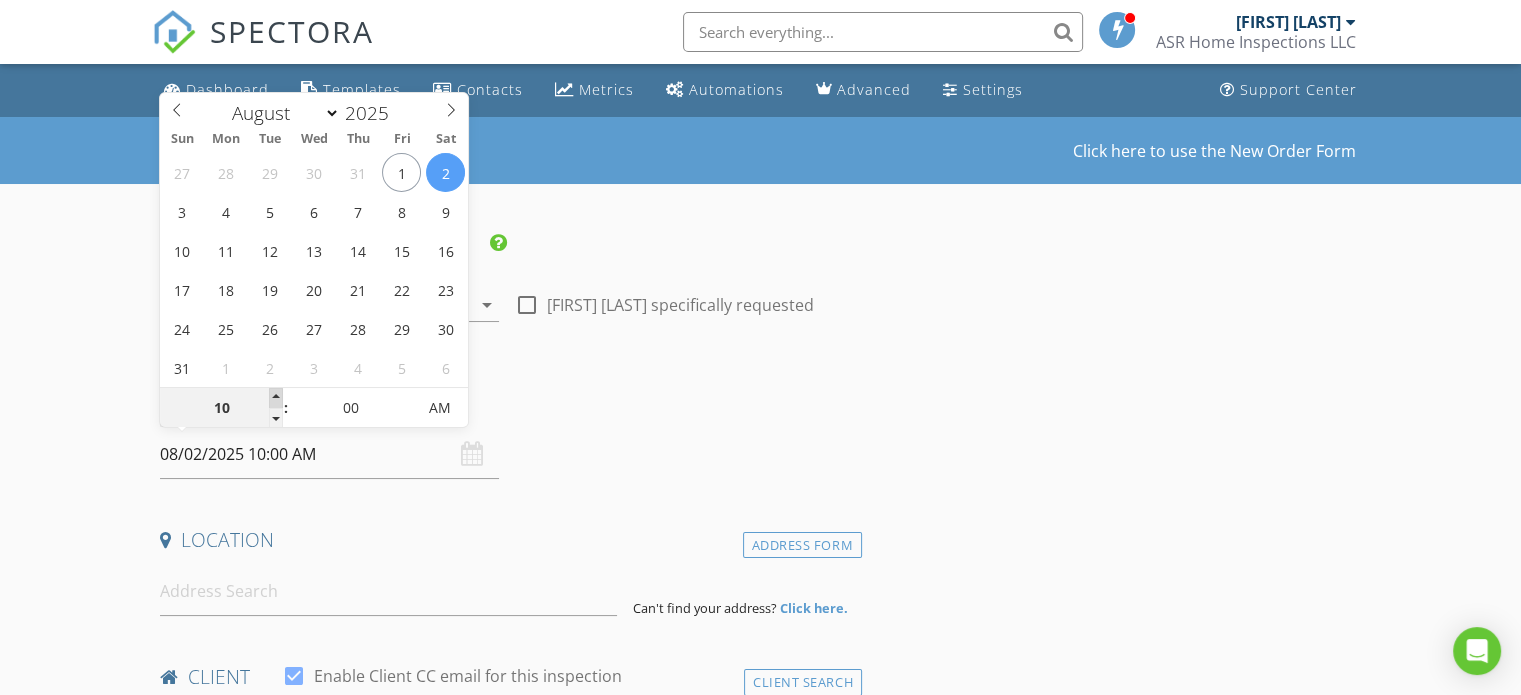 click at bounding box center [276, 398] 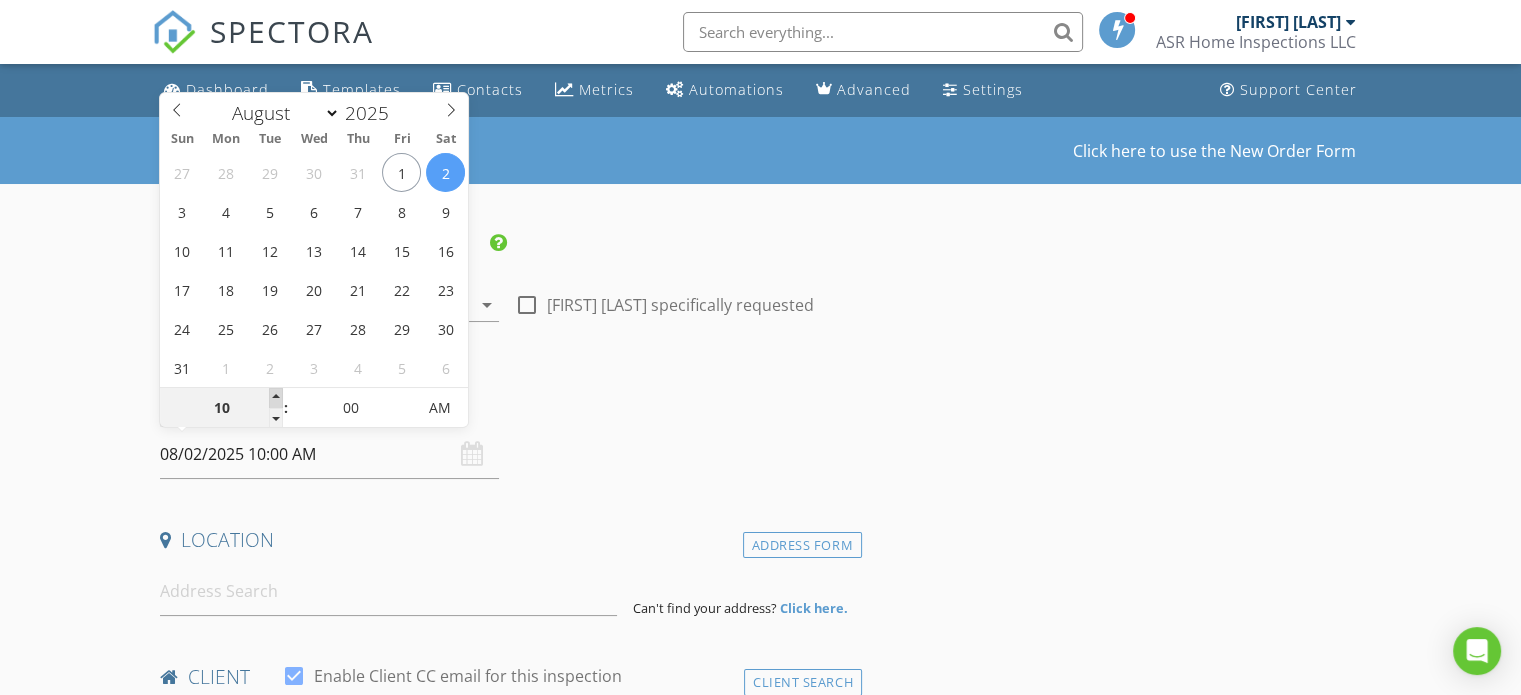 type on "11" 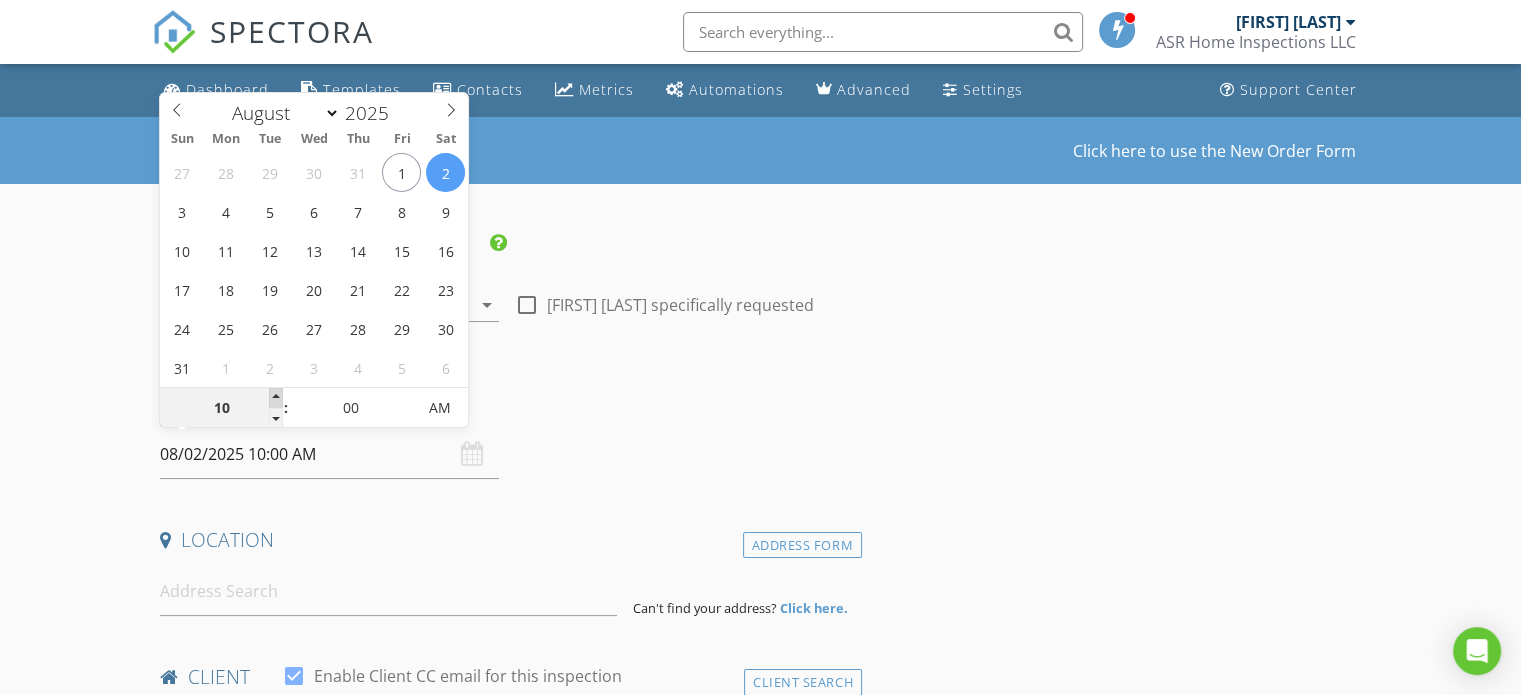 type on "08/02/2025 11:00 AM" 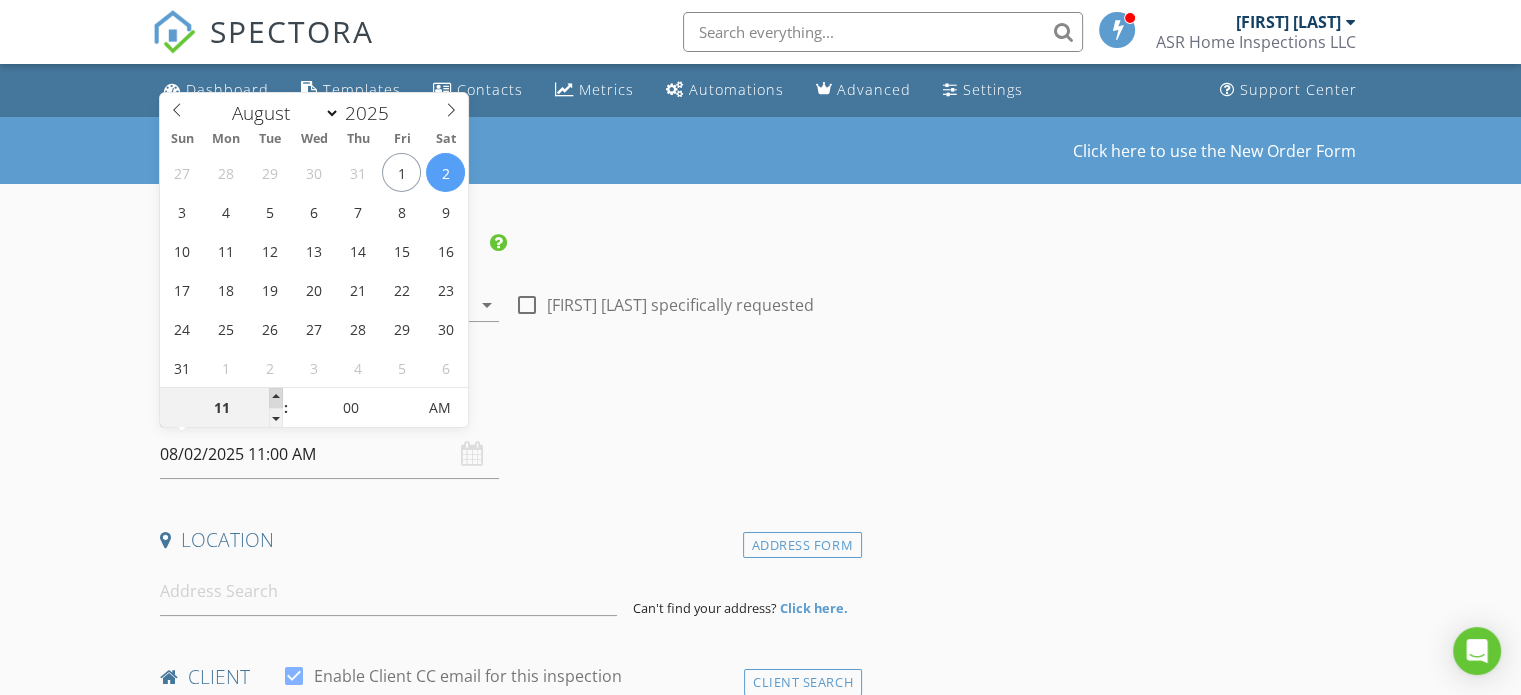 click at bounding box center (276, 398) 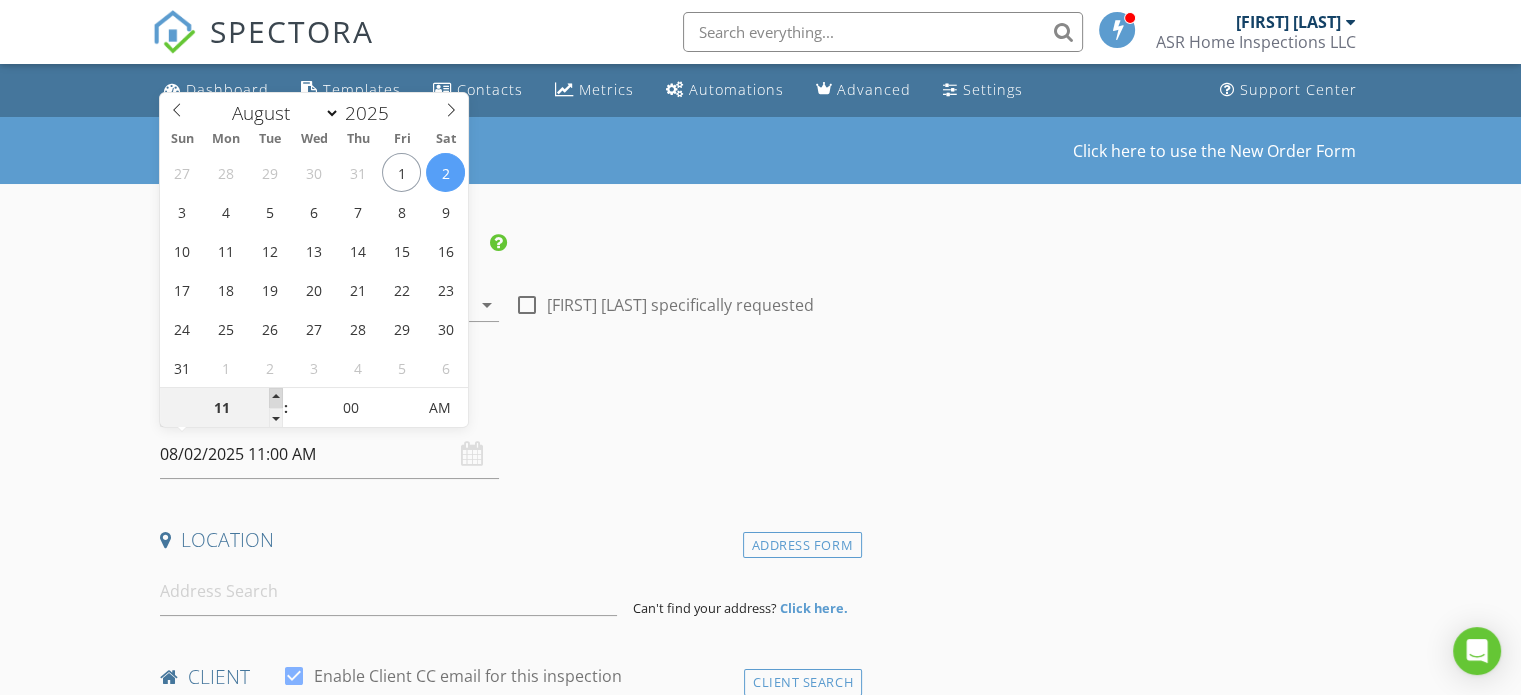 type on "12" 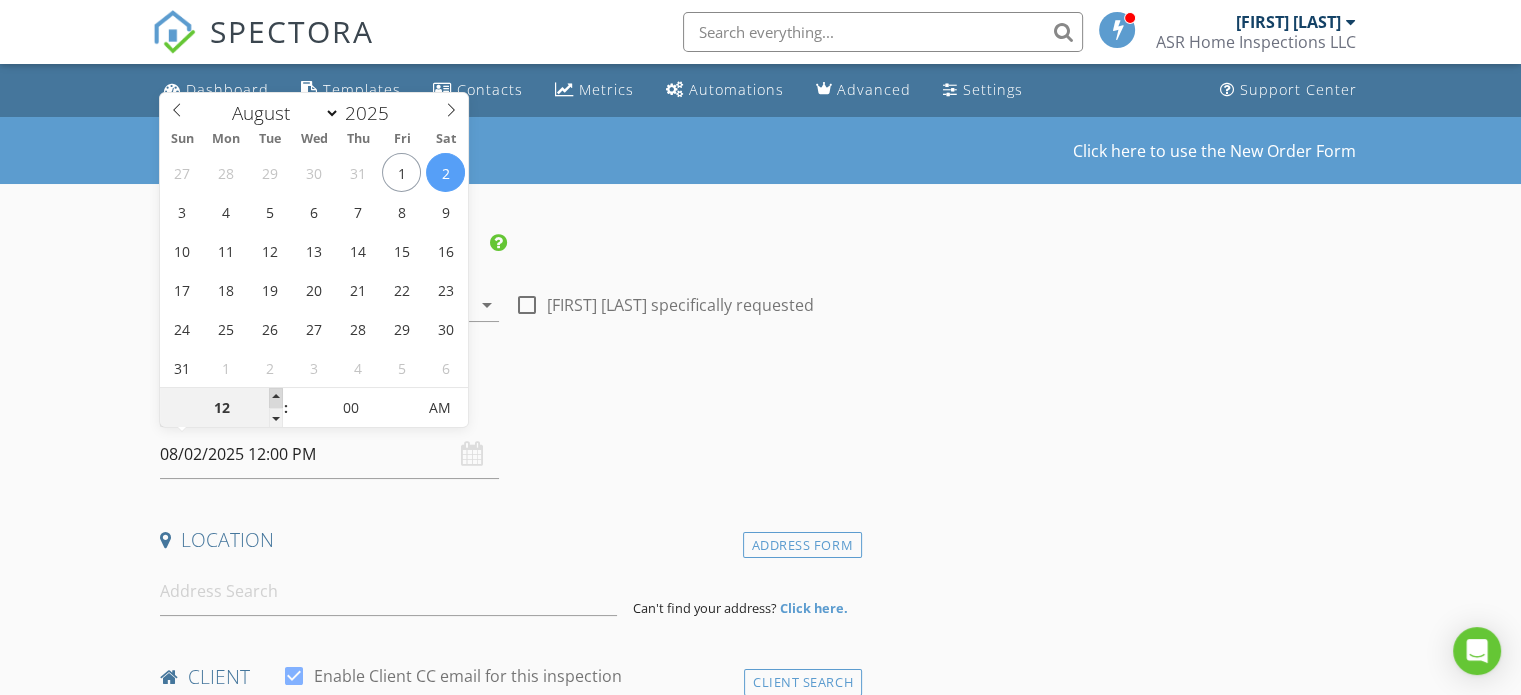 click at bounding box center (276, 398) 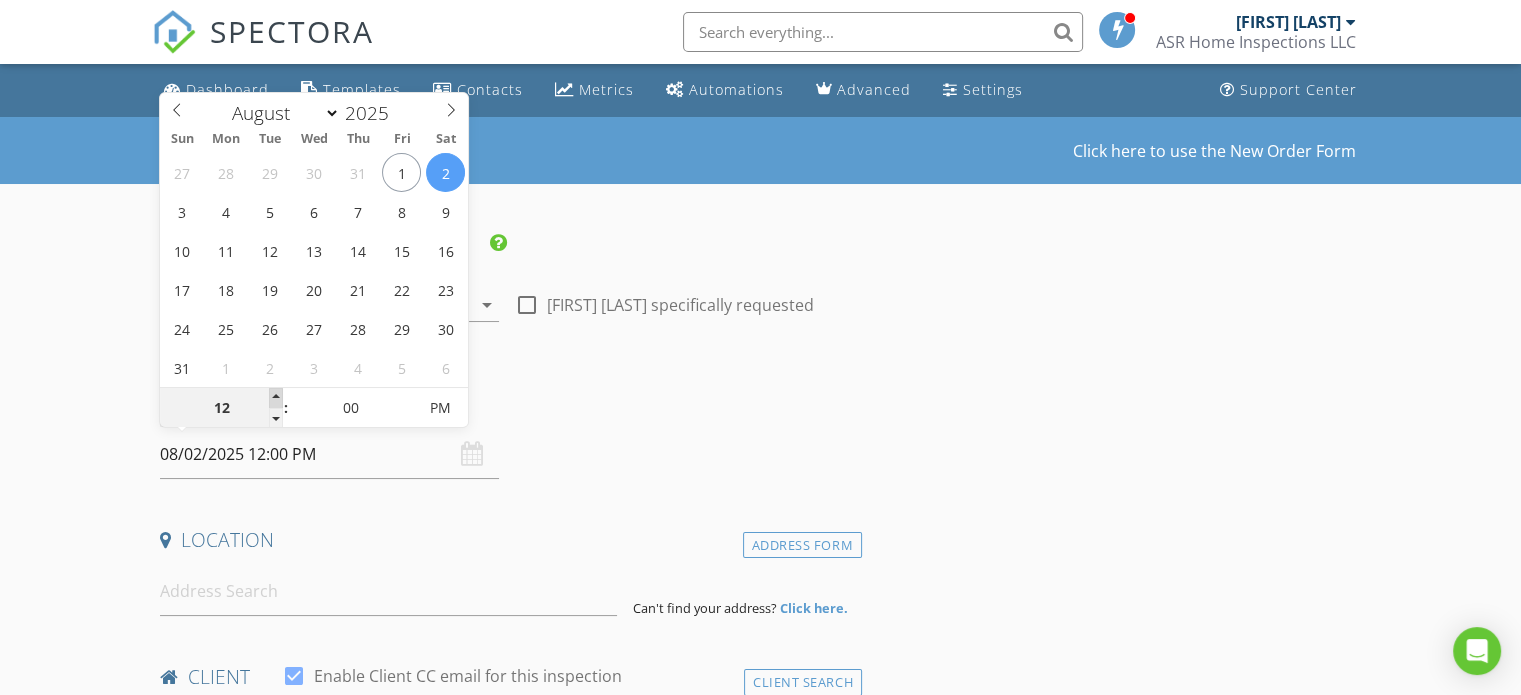 type on "01" 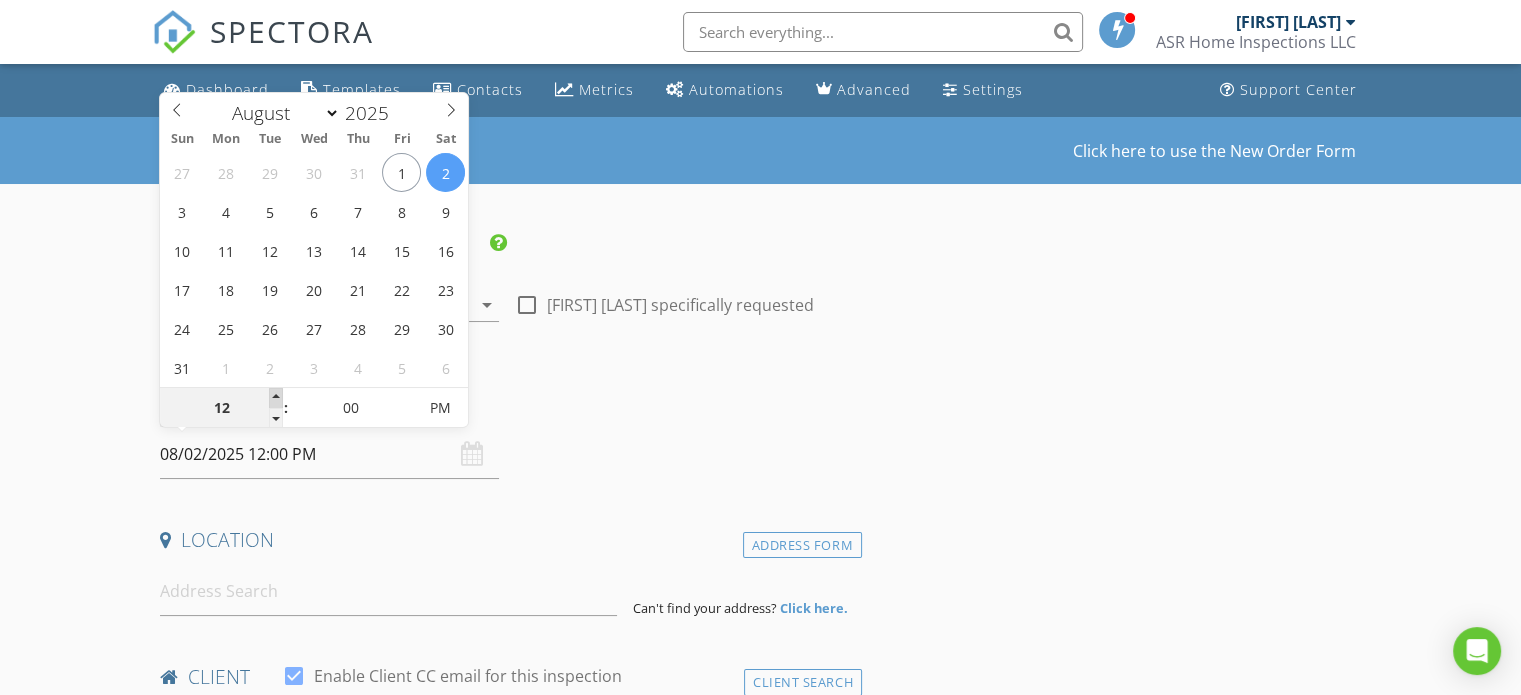 type on "08/02/2025 1:00 PM" 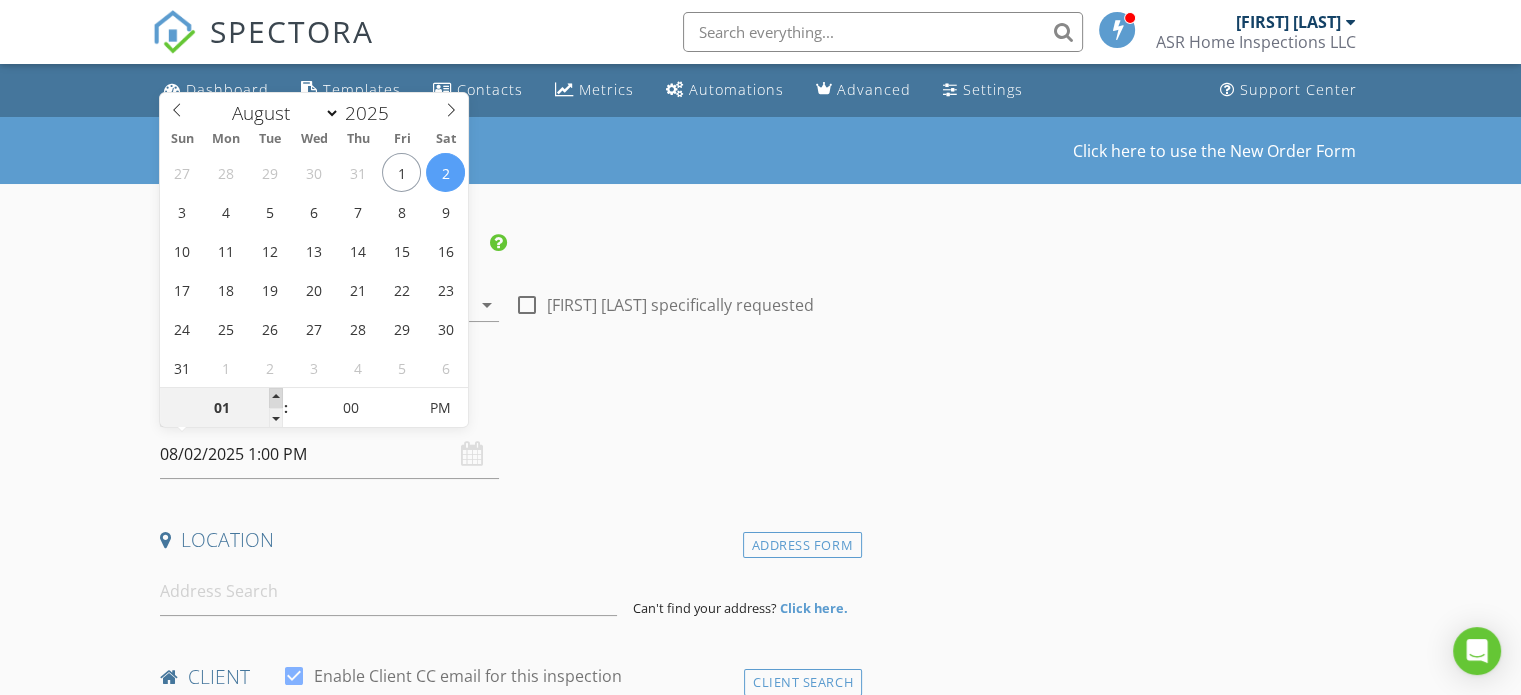 click at bounding box center (276, 398) 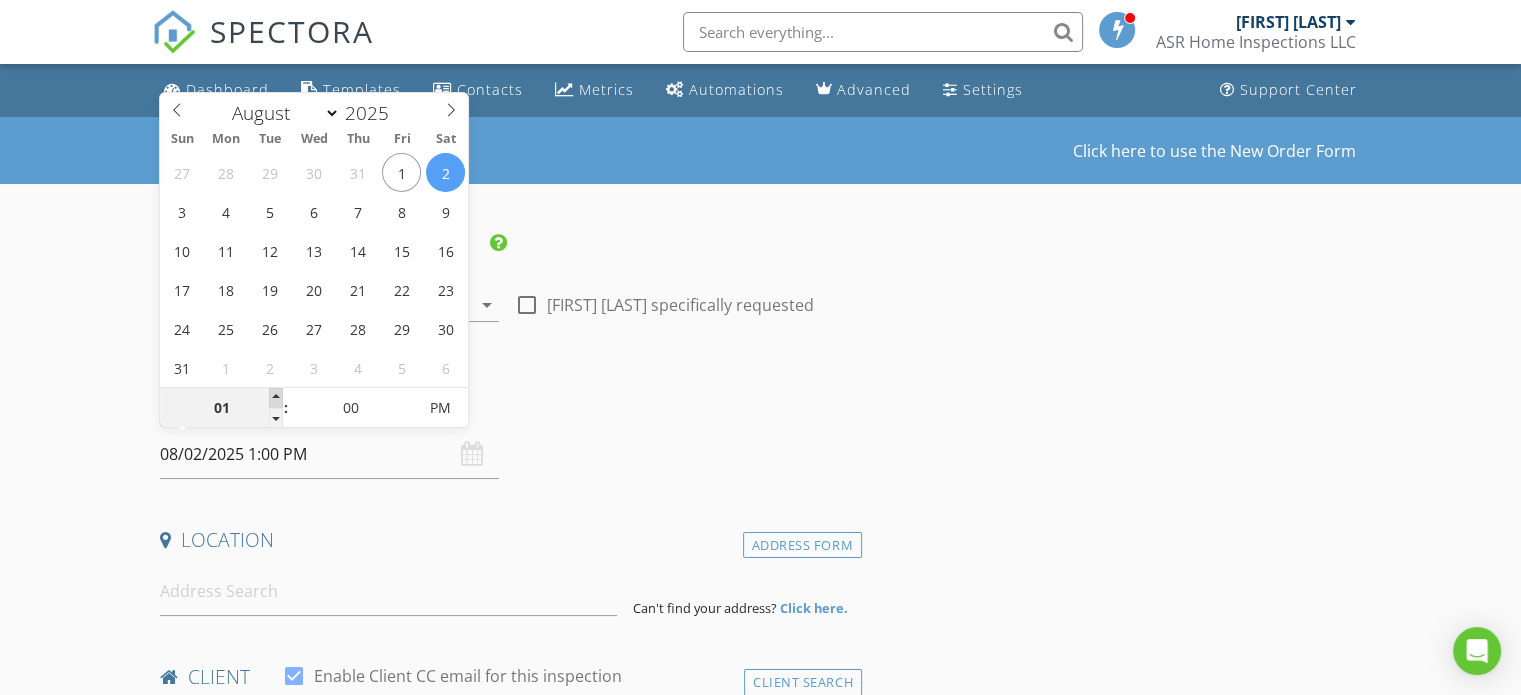 type on "02" 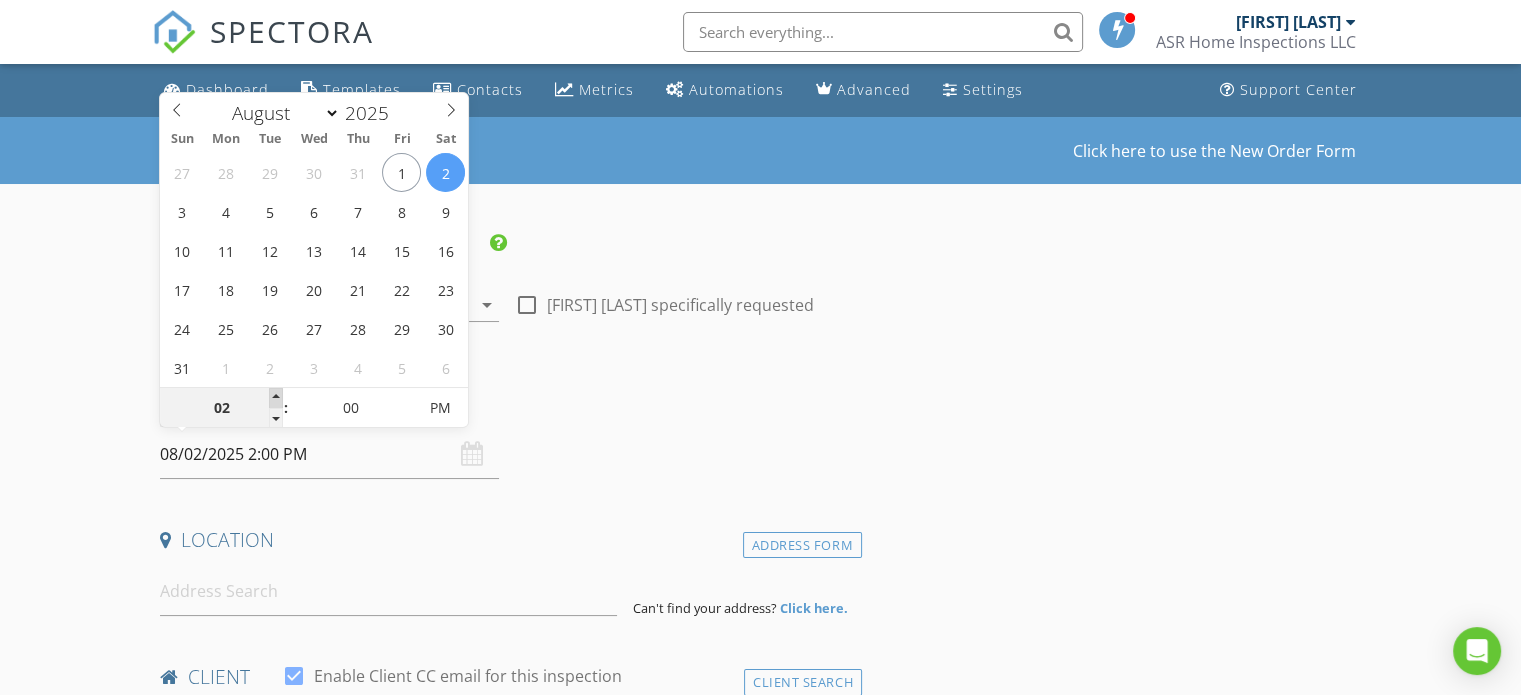 click at bounding box center [276, 398] 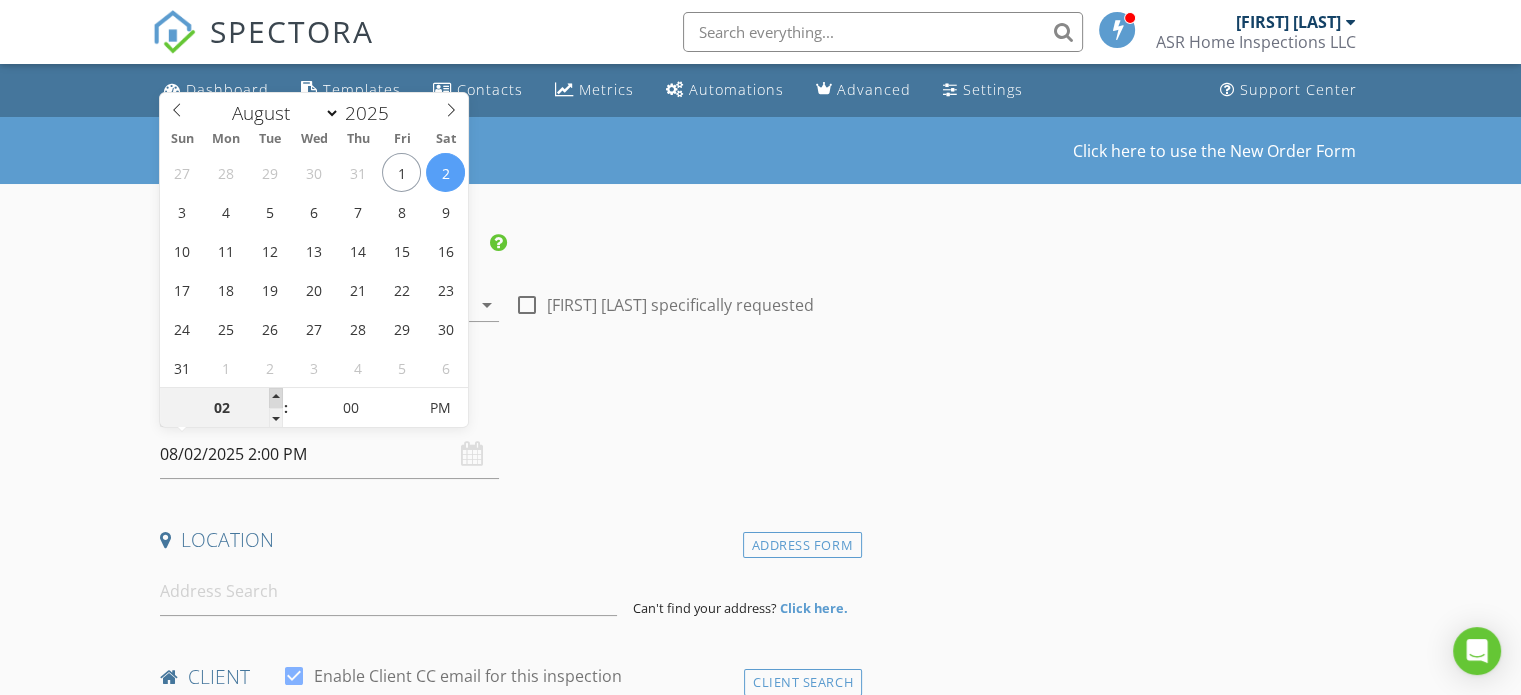 type on "08/02/2025 3:00 PM" 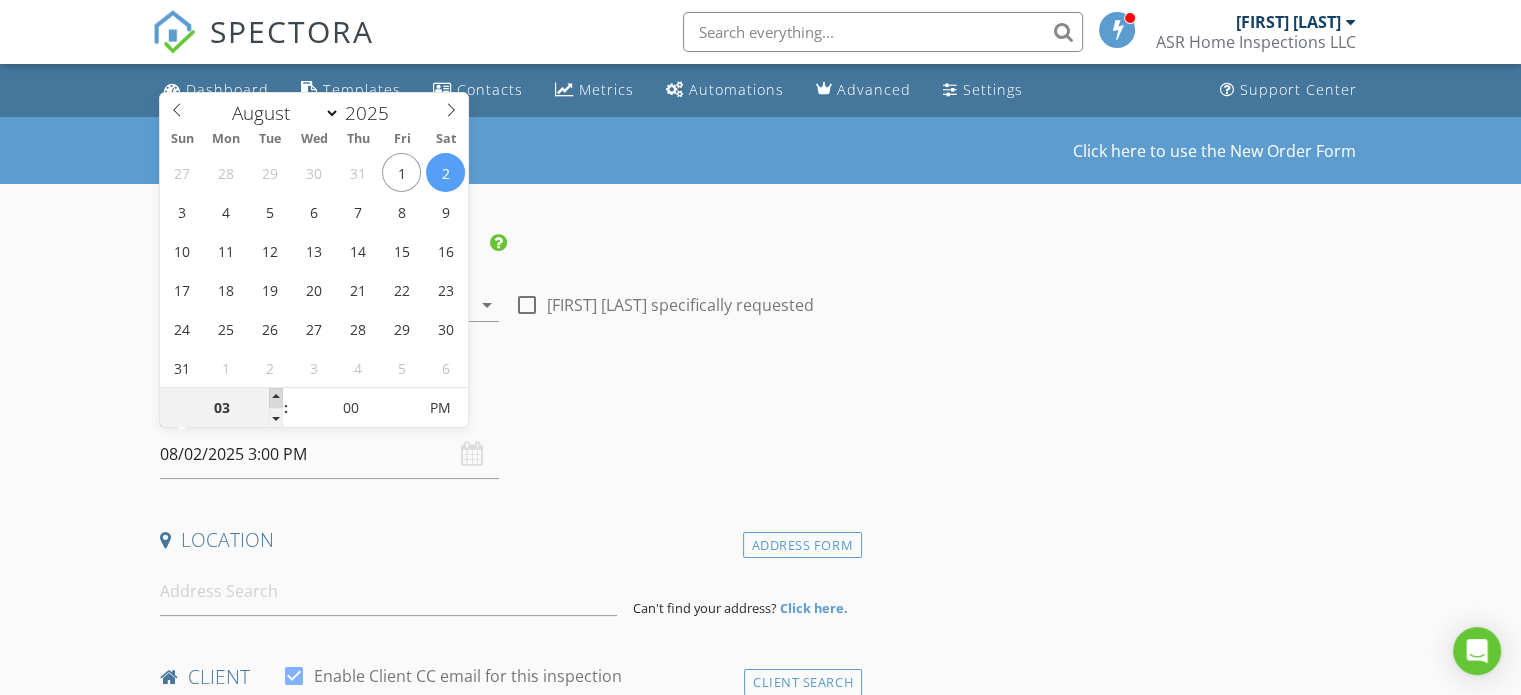 click at bounding box center [276, 398] 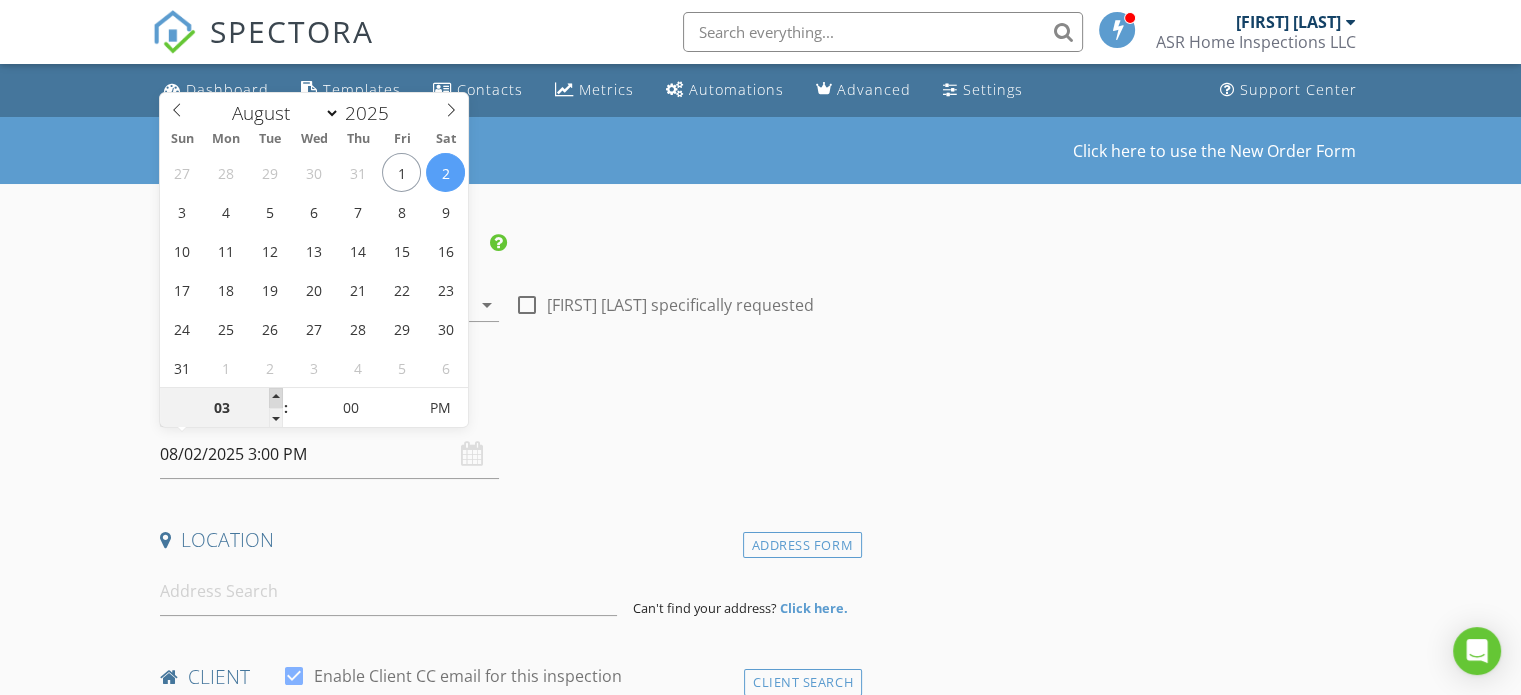 type on "04" 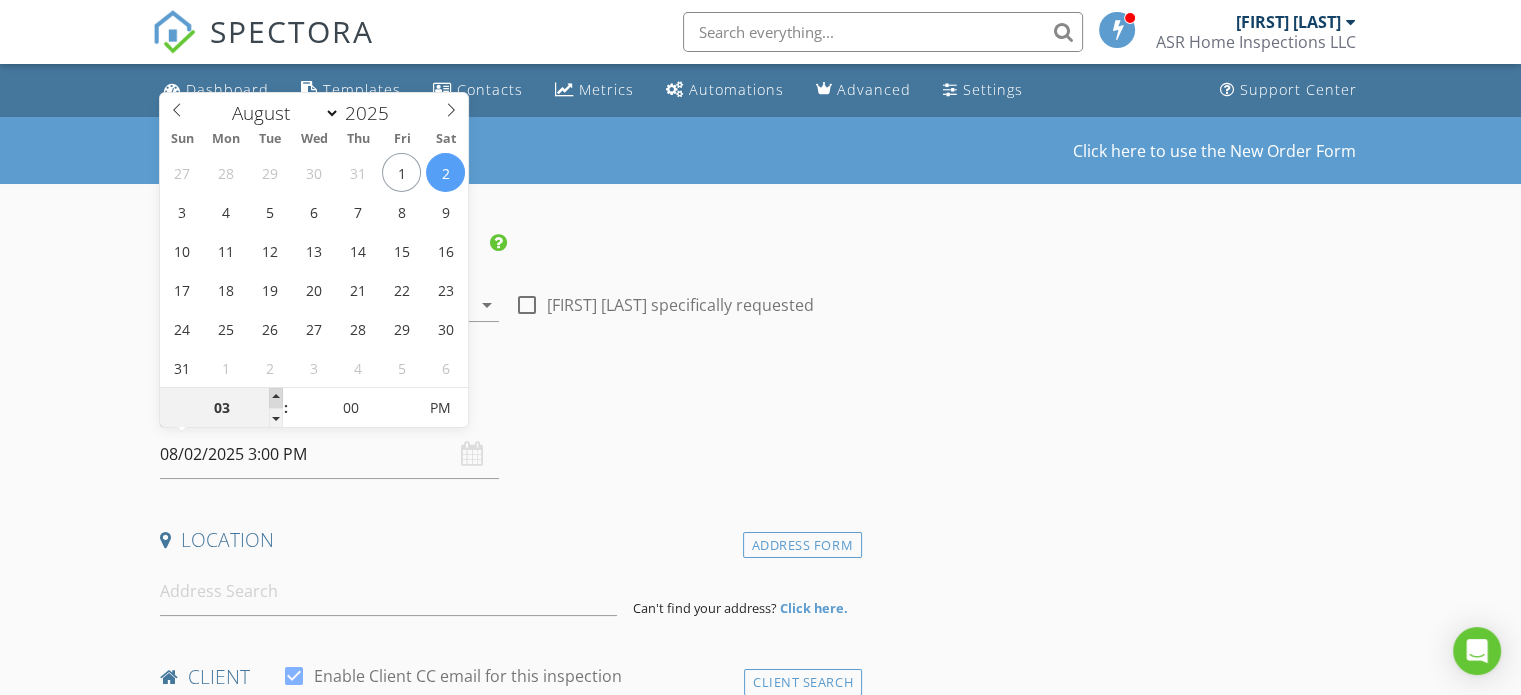 type on "08/02/2025 4:00 PM" 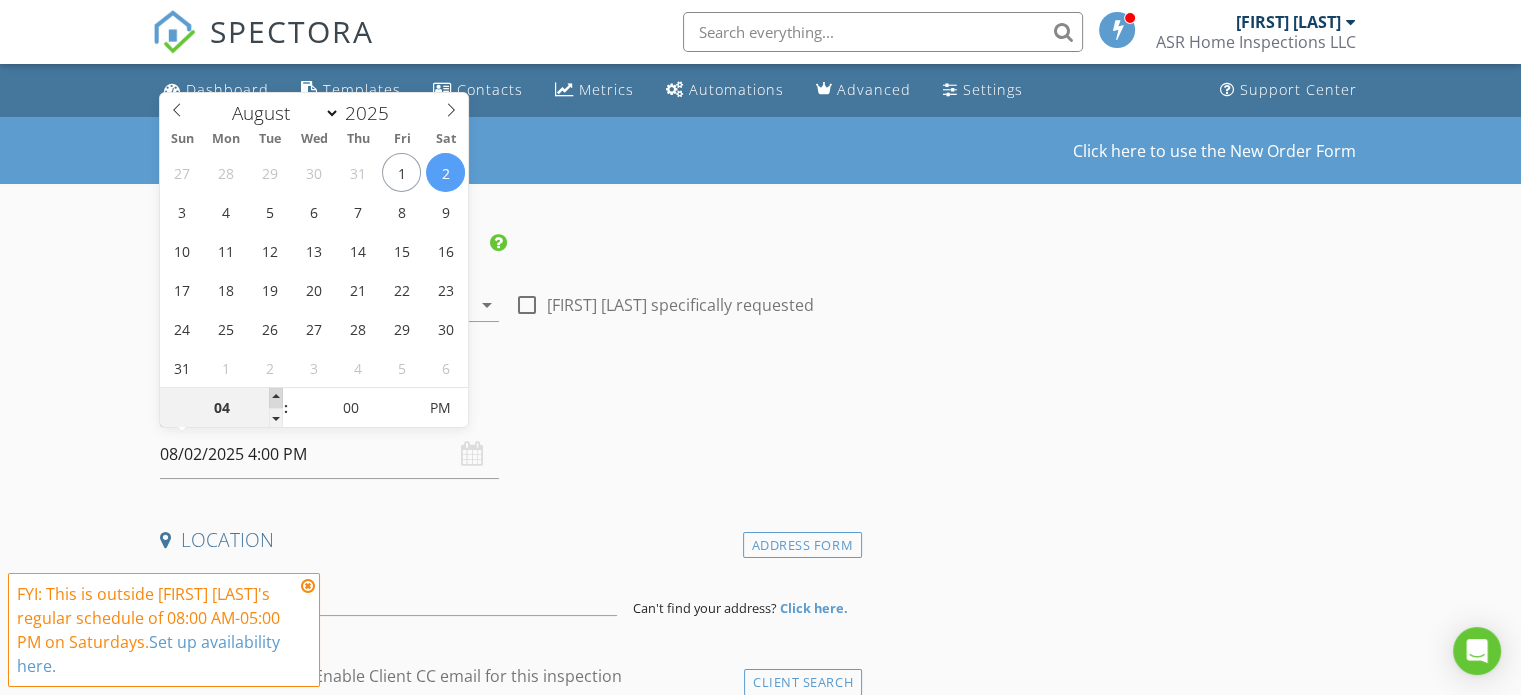 click at bounding box center [276, 398] 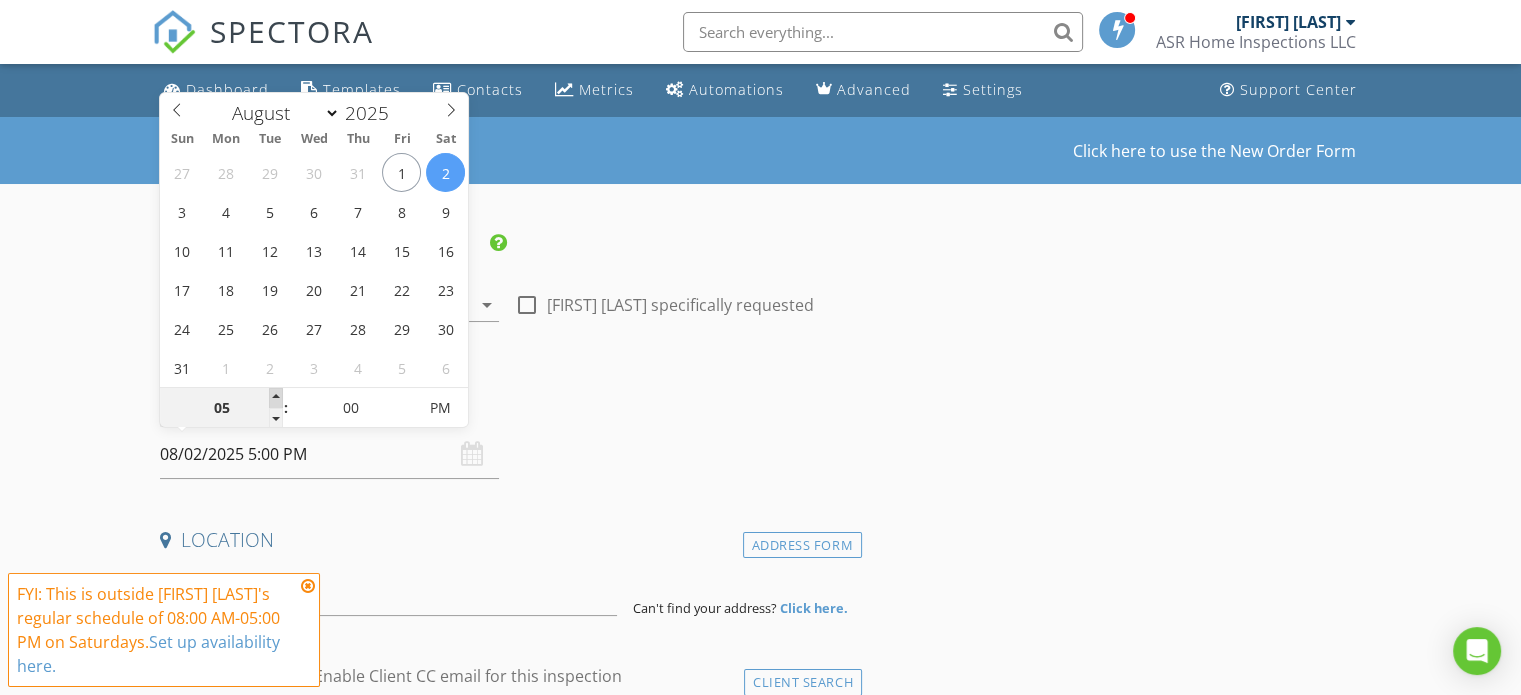 click at bounding box center (276, 398) 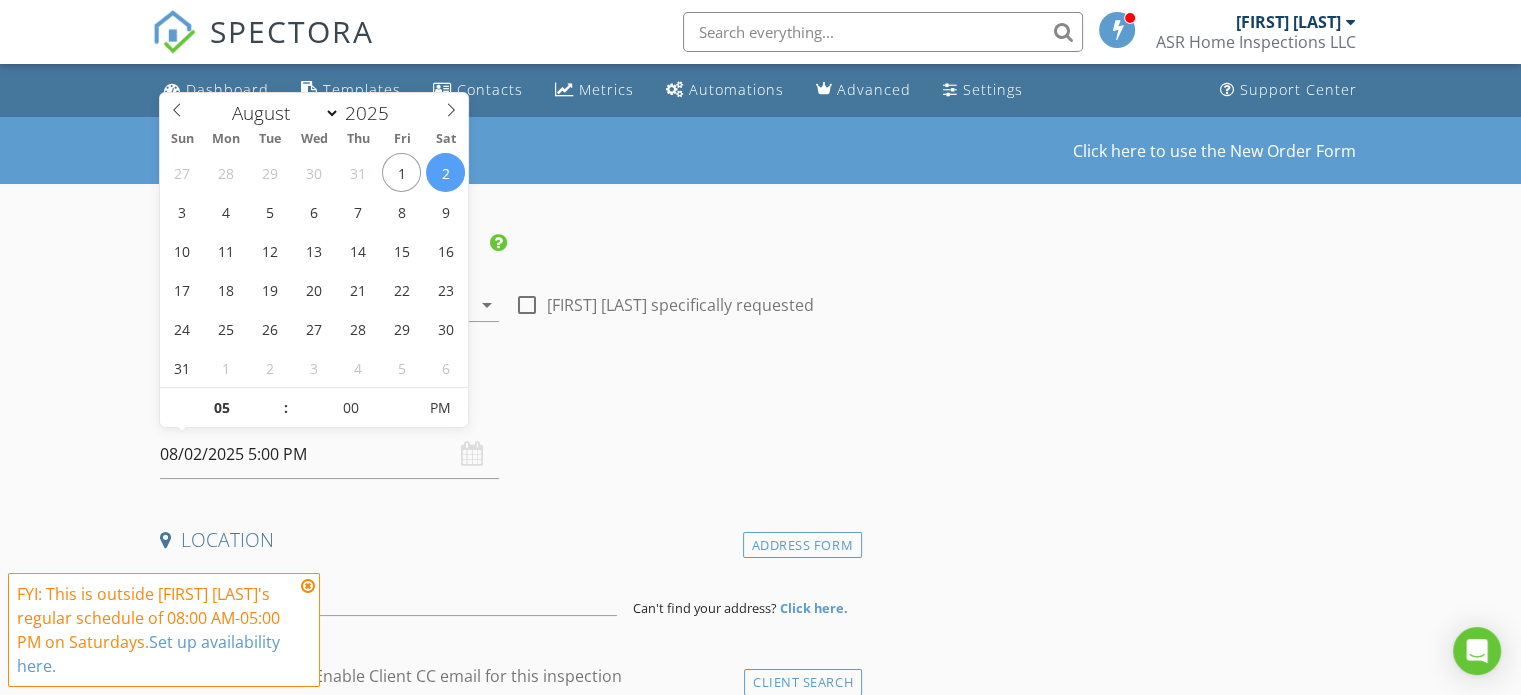 click on "INSPECTOR(S)
check_box   Alan Richardson   PRIMARY   Alan Richardson arrow_drop_down   check_box_outline_blank Alan Richardson specifically requested
Date/Time
08/02/2025 5:00 PM
Location
Address Form       Can't find your address?   Click here.
client
check_box Enable Client CC email for this inspection   Client Search     check_box_outline_blank Client is a Company/Organization     First Name   Last Name   Email   CC Email   Phone   Address   City   State   Zip       Notes   Private Notes
ADD ADDITIONAL client
SERVICES
check_box_outline_blank   Residential Inspection   check_box_outline_blank   Pool   check_box_outline_blank   Septic   check_box_outline_blank   Re-Inspect   check_box_outline_blank   3rd Party WDI Inspection   check_box_outline_blank   Sewer Scope" at bounding box center [507, 1633] 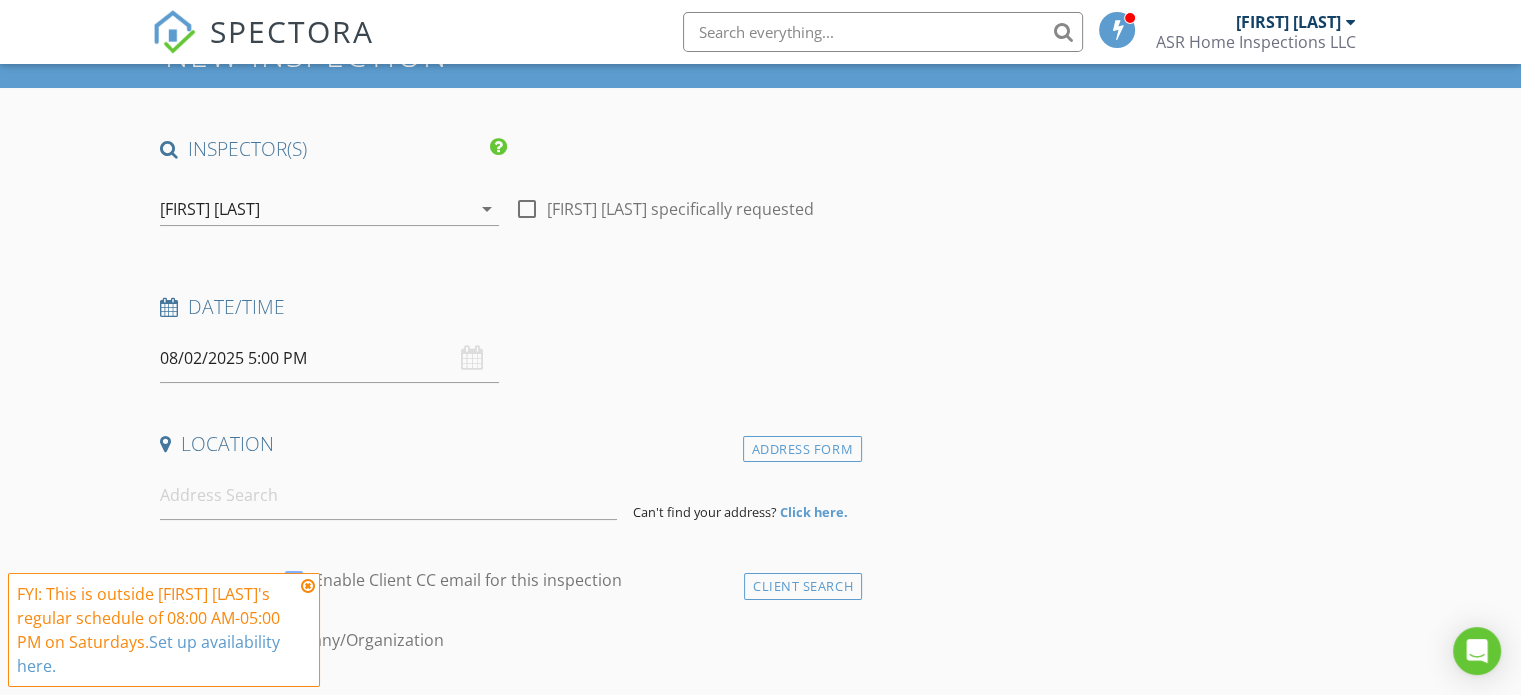 scroll, scrollTop: 200, scrollLeft: 0, axis: vertical 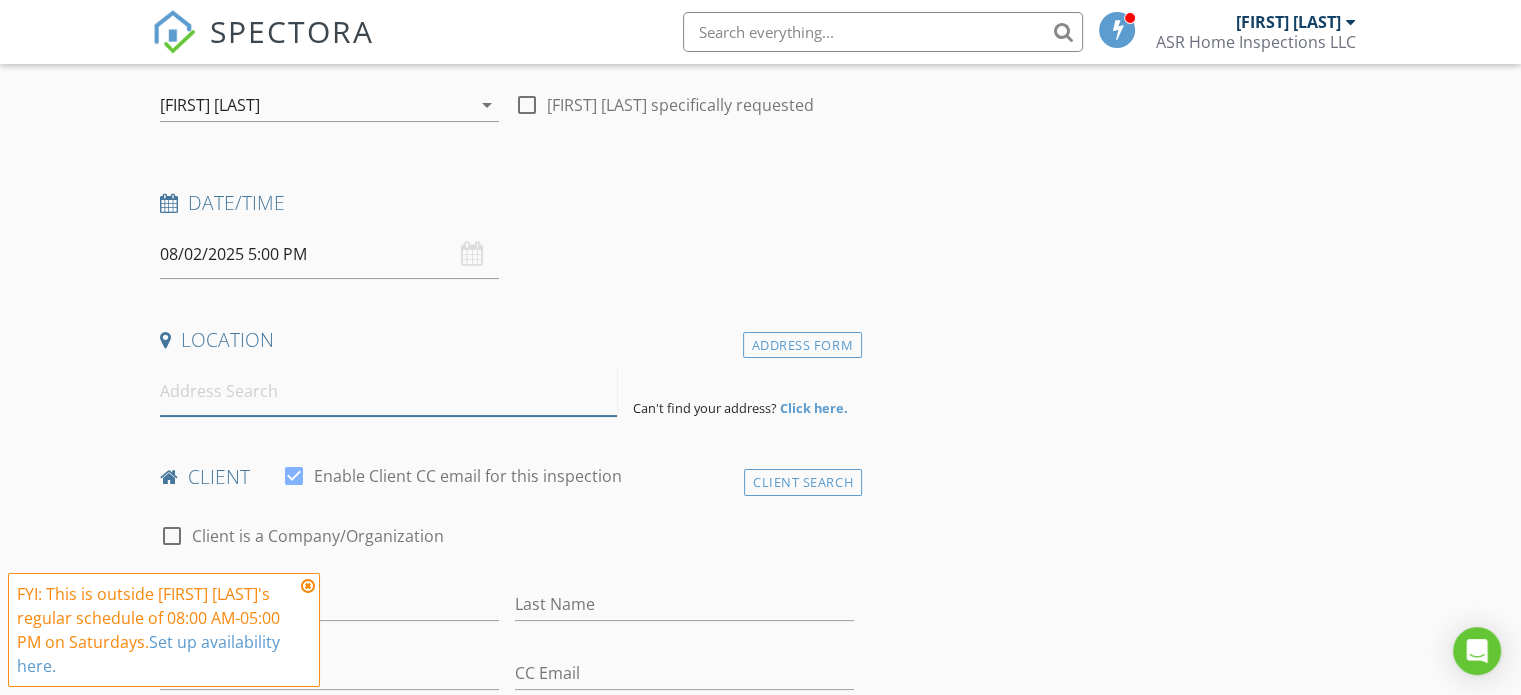 click at bounding box center (388, 391) 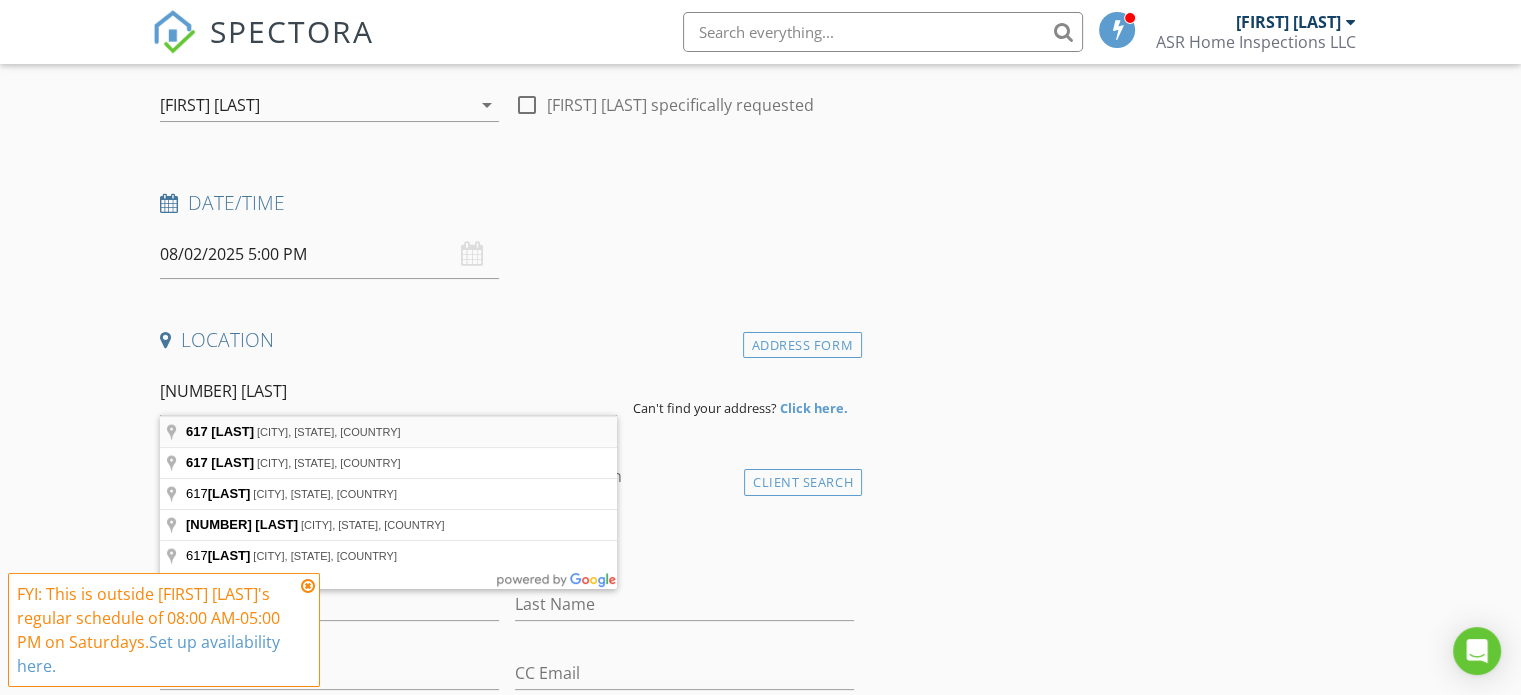 type on "617 Gentry Lane, Flower Mound, TX, USA" 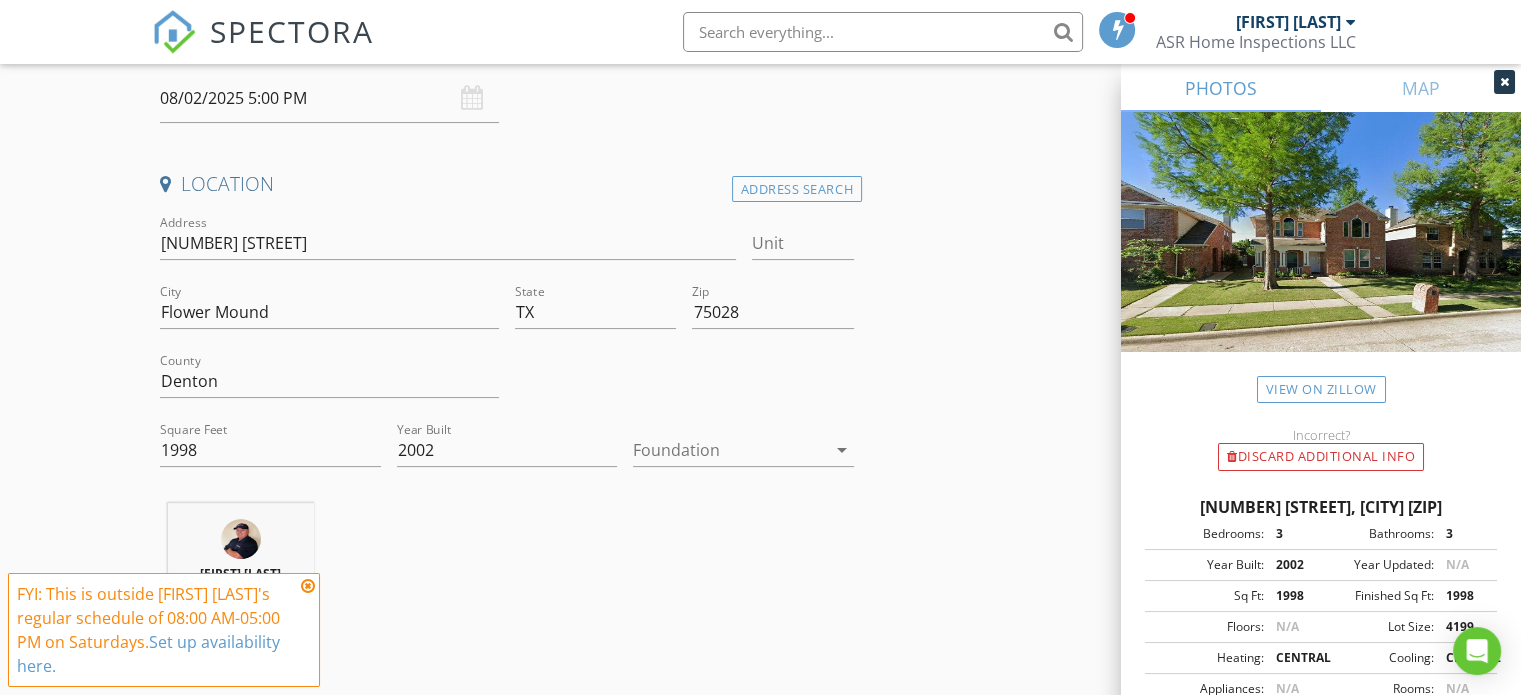scroll, scrollTop: 400, scrollLeft: 0, axis: vertical 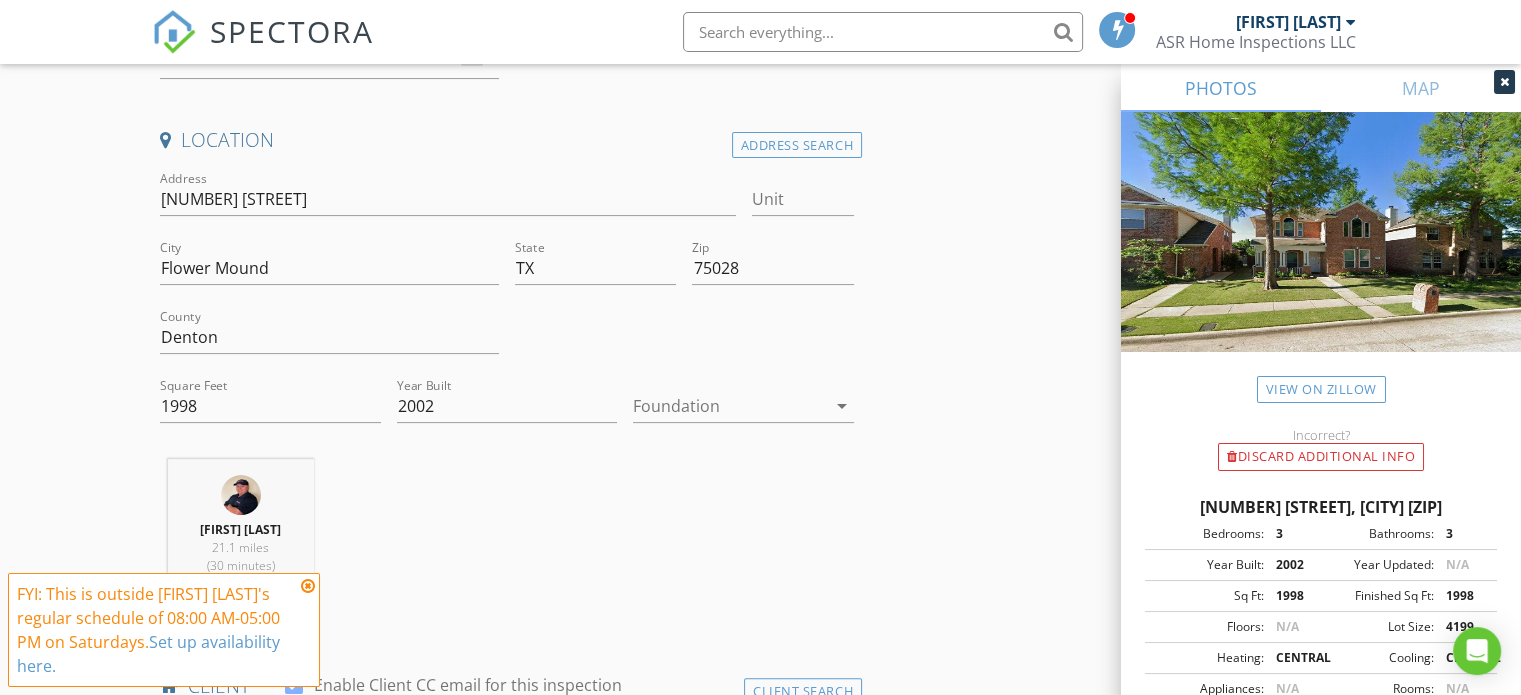 click at bounding box center (729, 406) 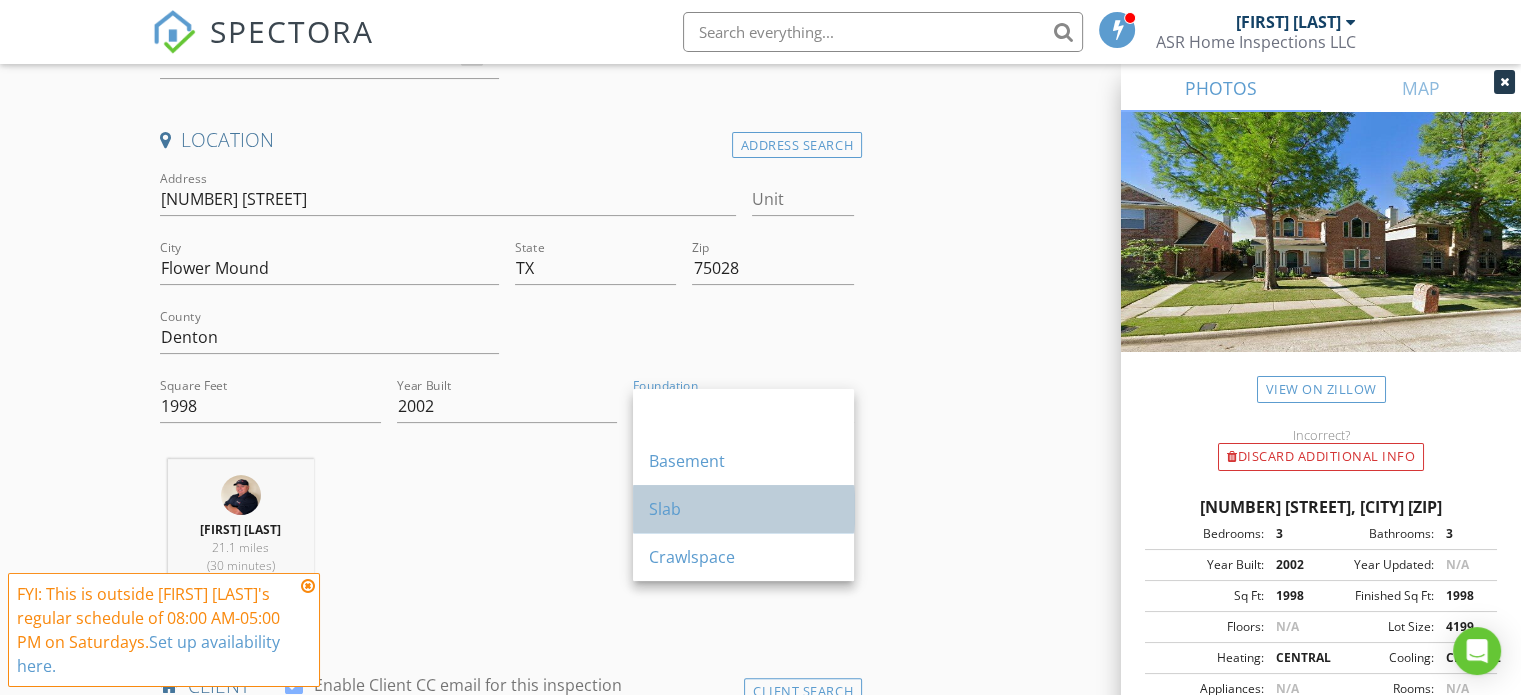 click on "Slab" at bounding box center [743, 509] 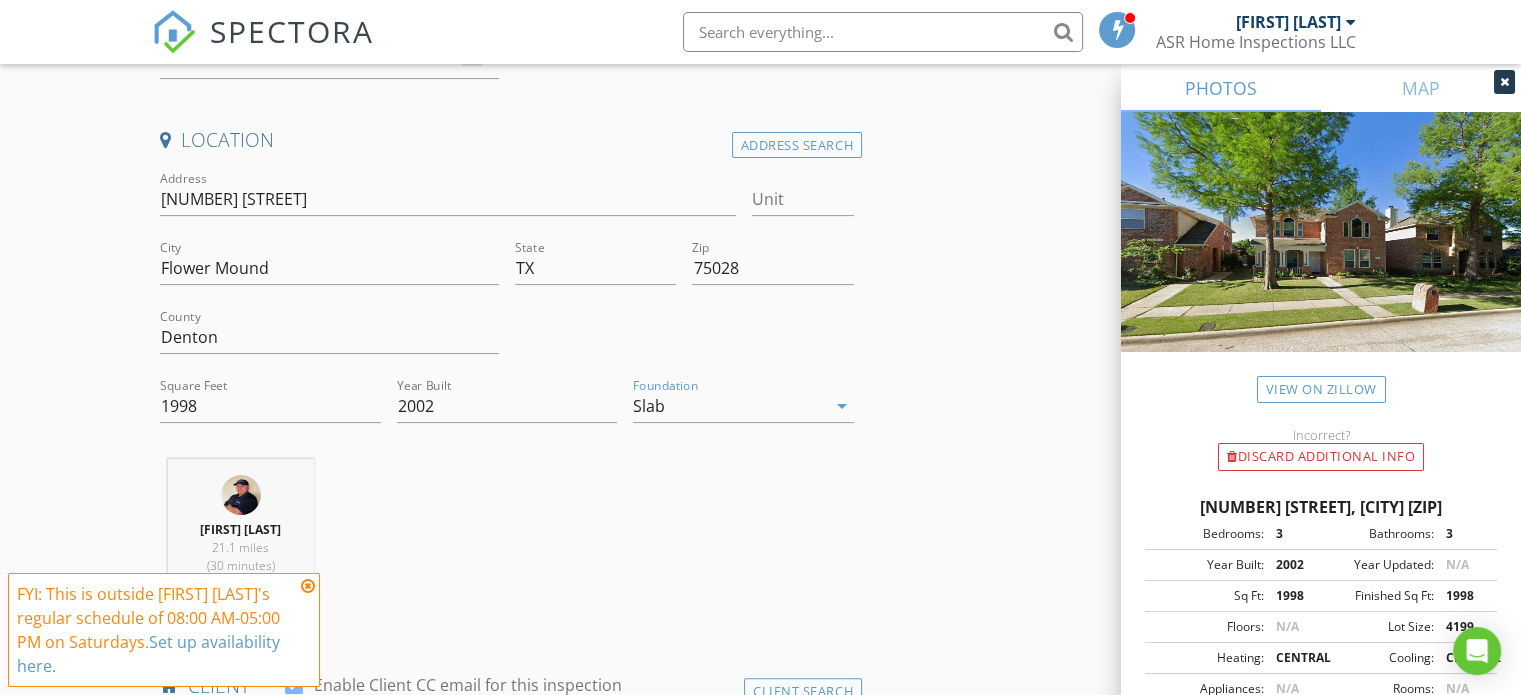 click on "Alan Richardson     21.1 miles     (30 minutes)" at bounding box center (507, 542) 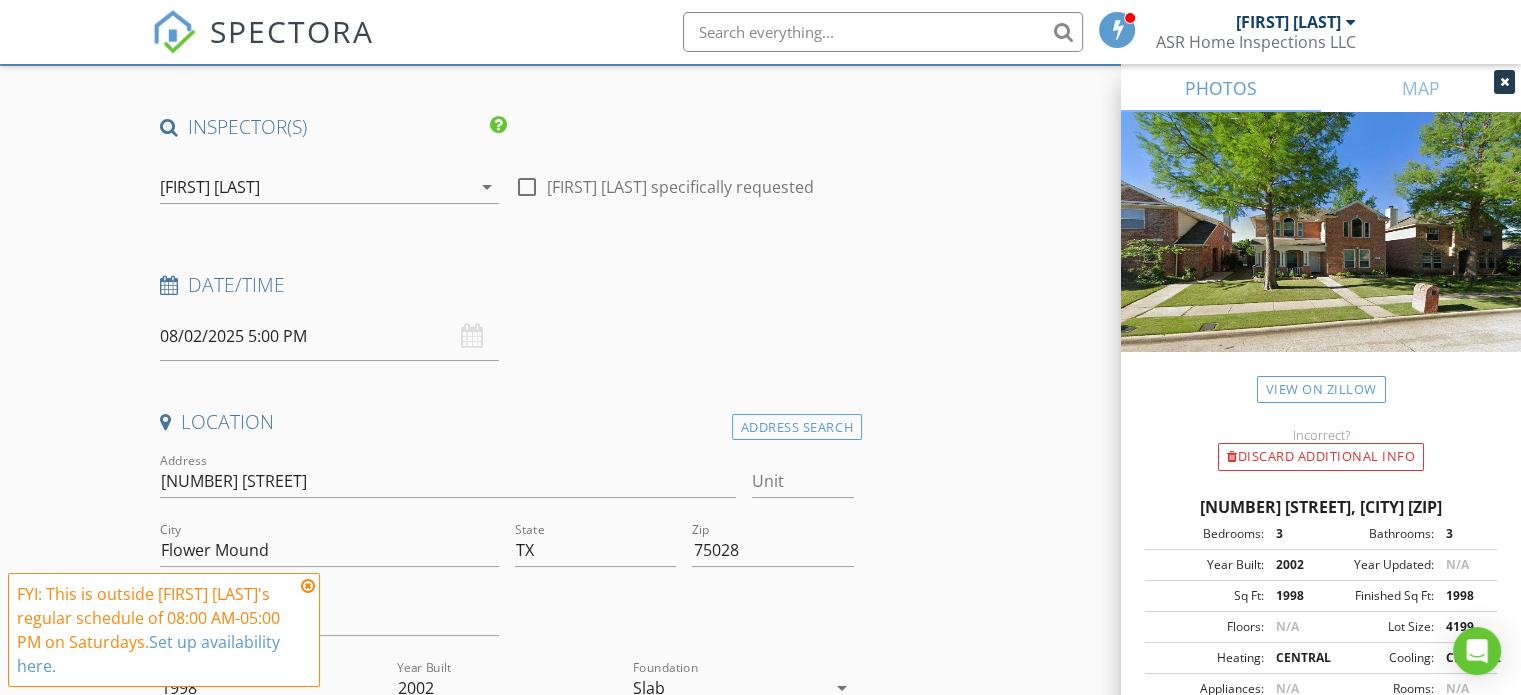 scroll, scrollTop: 100, scrollLeft: 0, axis: vertical 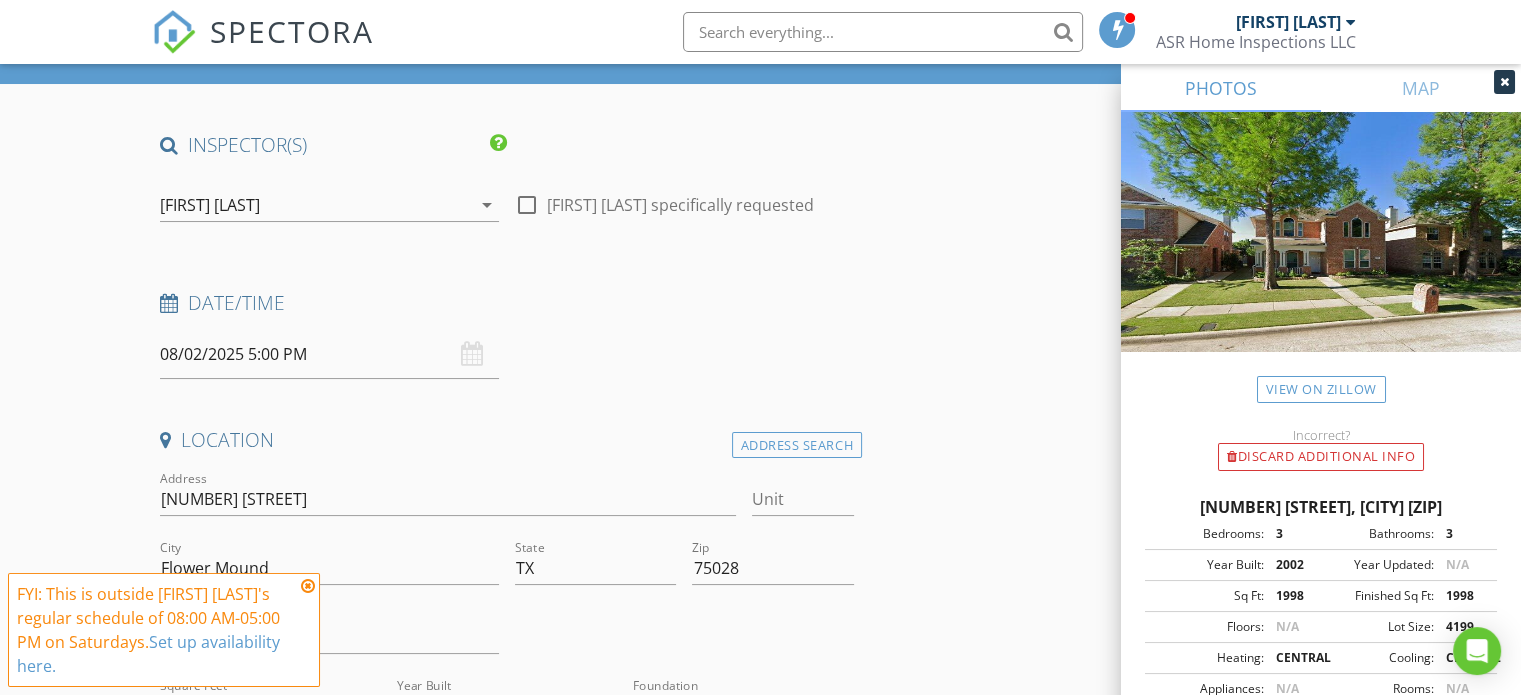 click at bounding box center [174, 32] 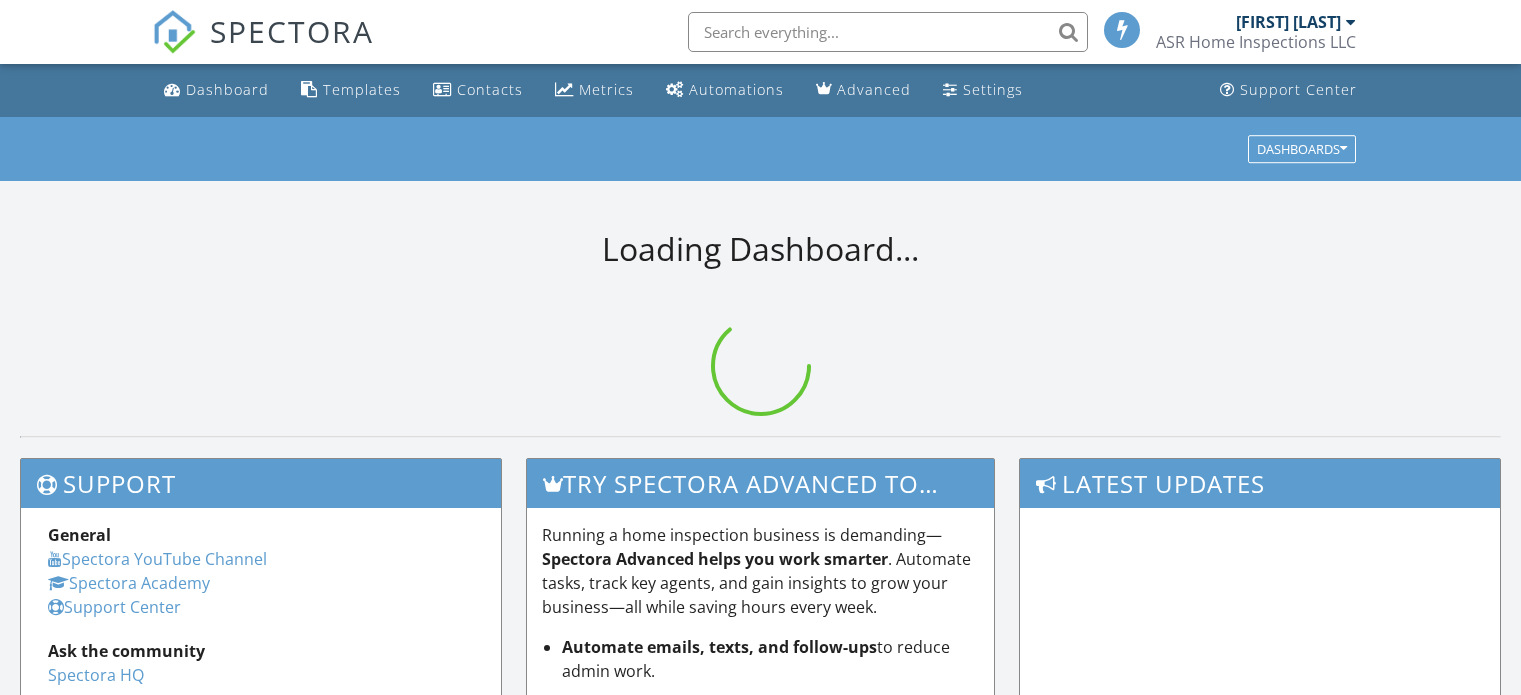 scroll, scrollTop: 0, scrollLeft: 0, axis: both 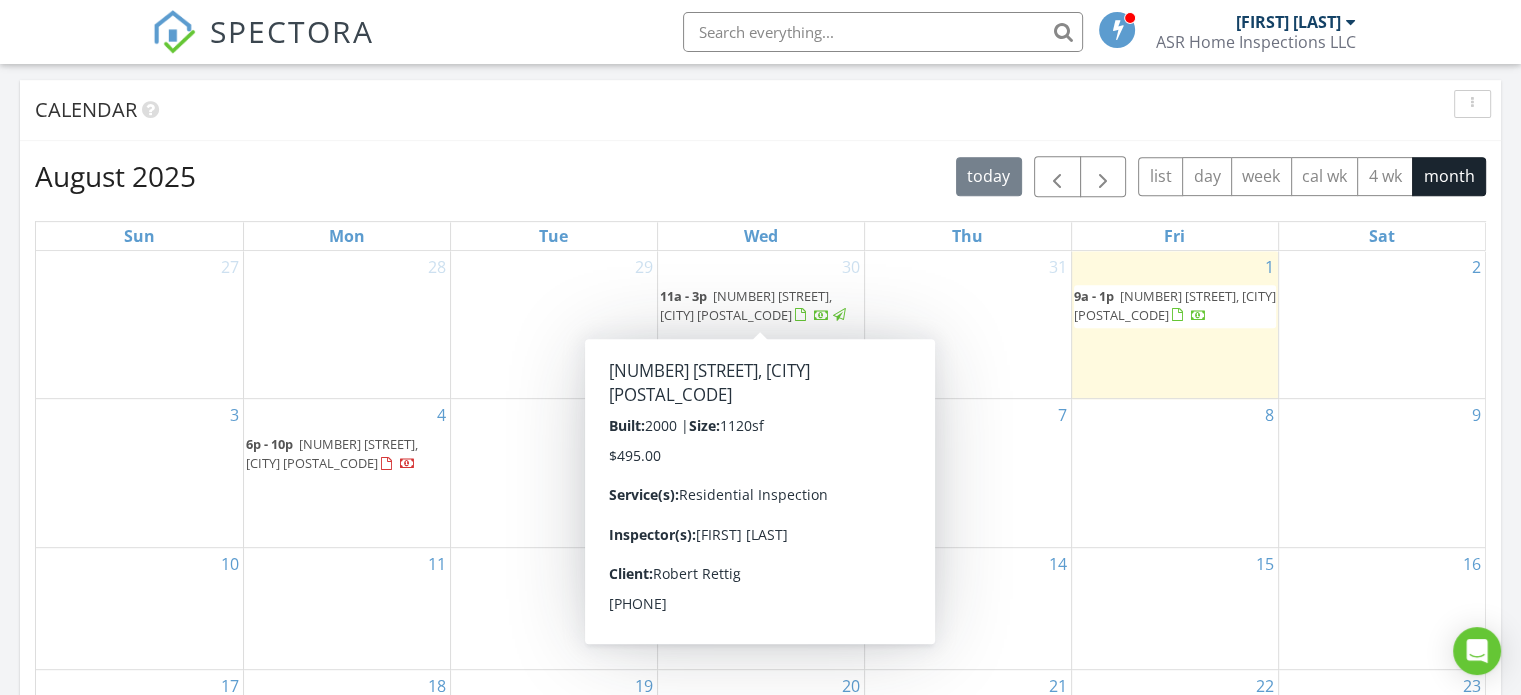 click on "[NUMBER] [STREET], [CITY] [POSTAL_CODE]" at bounding box center [746, 305] 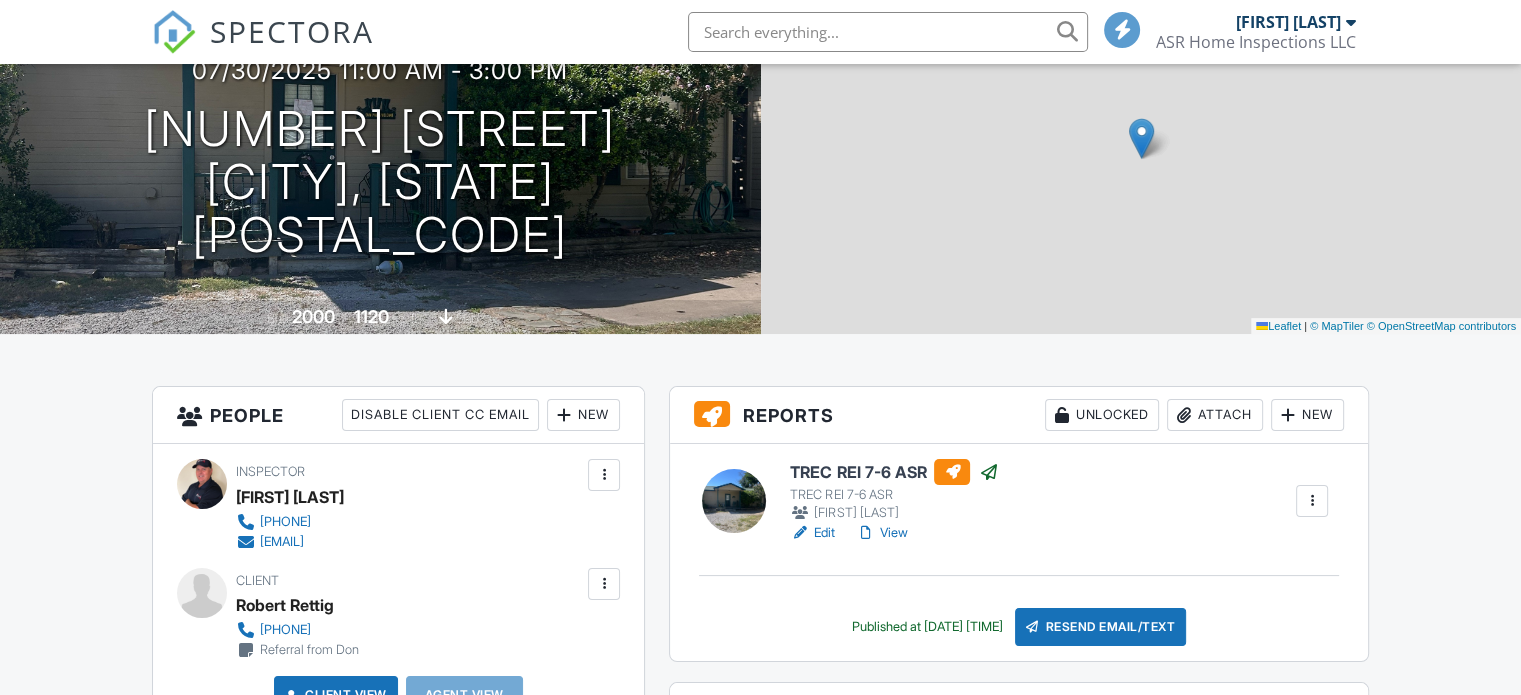scroll, scrollTop: 200, scrollLeft: 0, axis: vertical 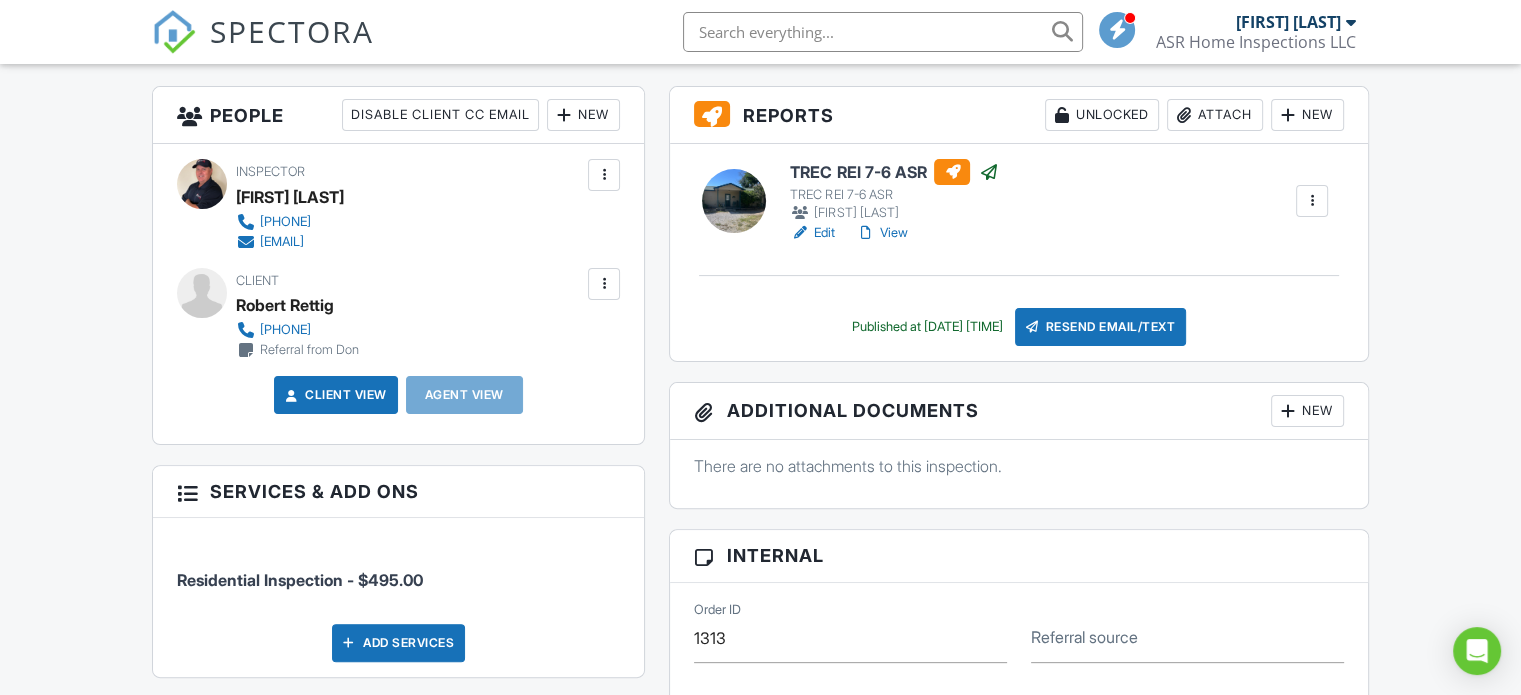 click at bounding box center [604, 284] 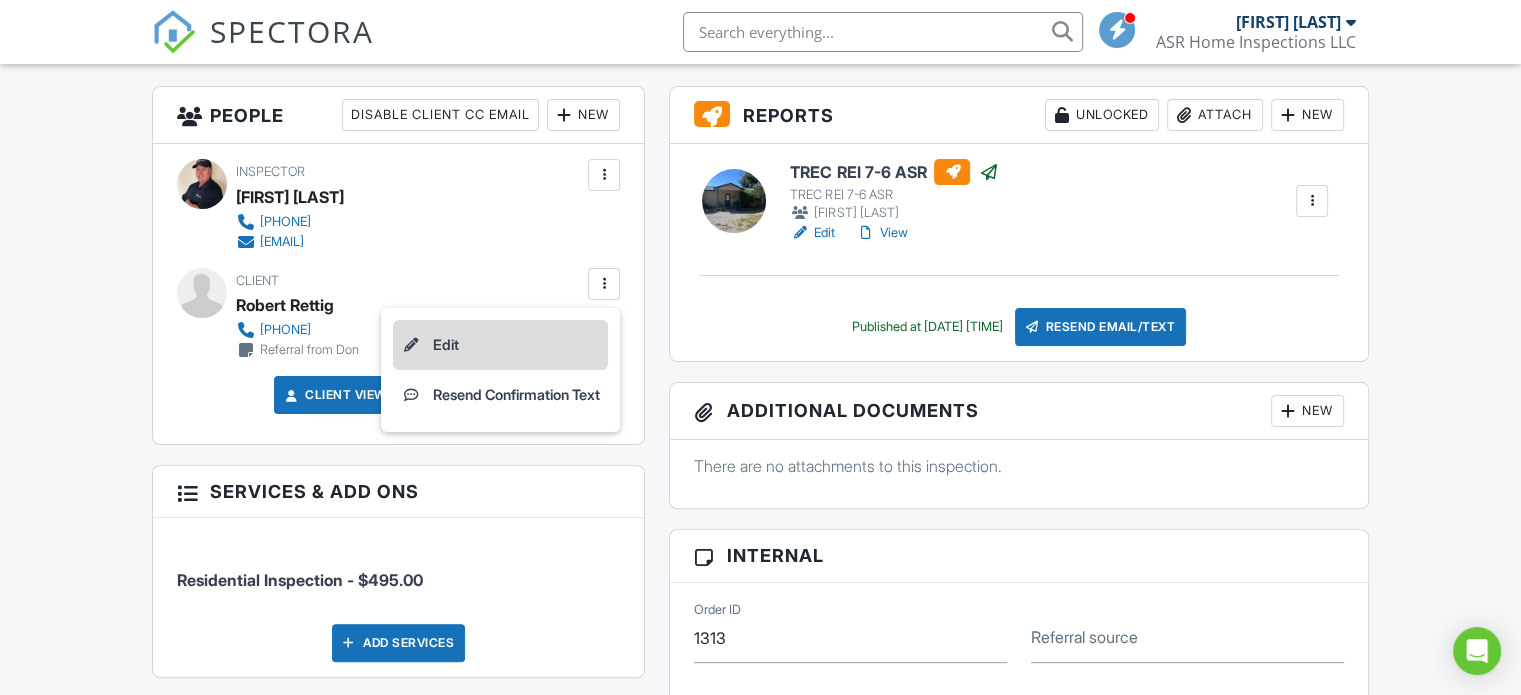 click on "Edit" at bounding box center (500, 345) 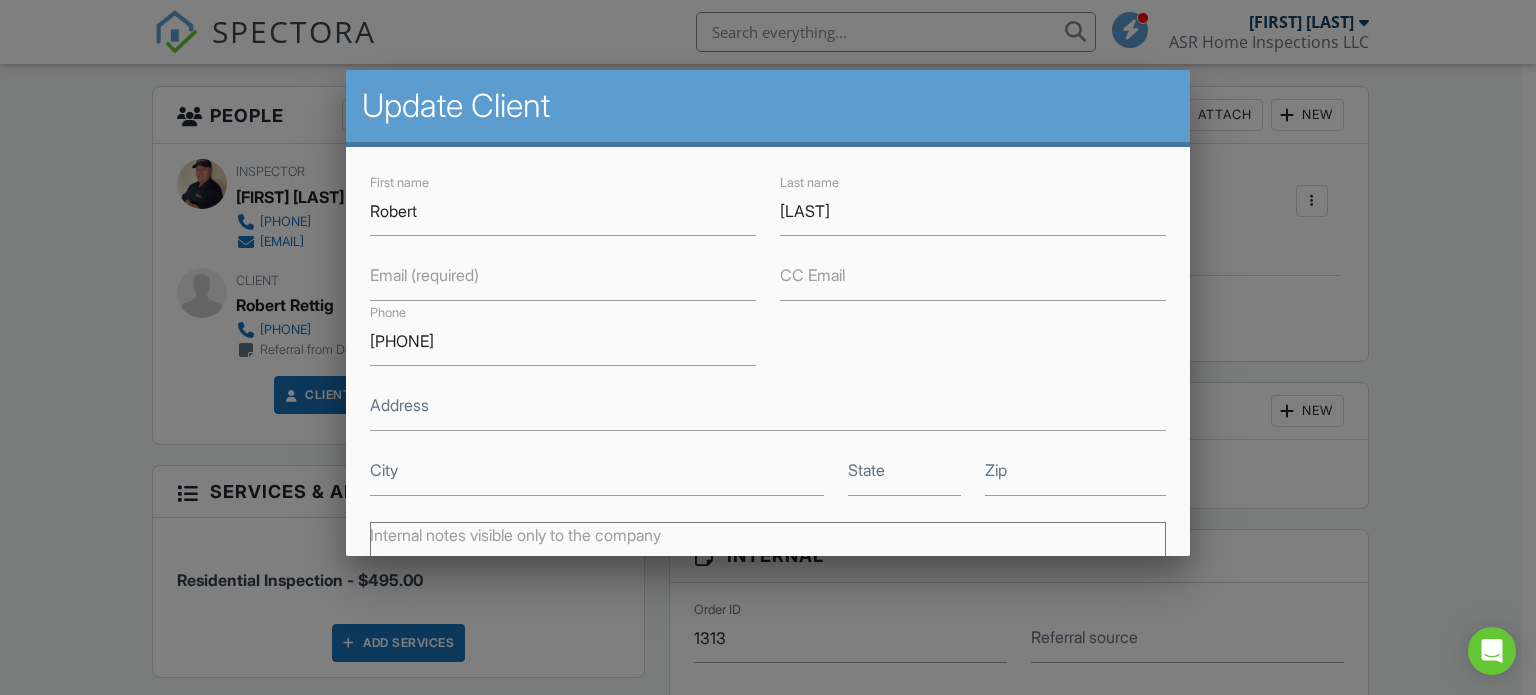 click on "Email (required)" at bounding box center (424, 275) 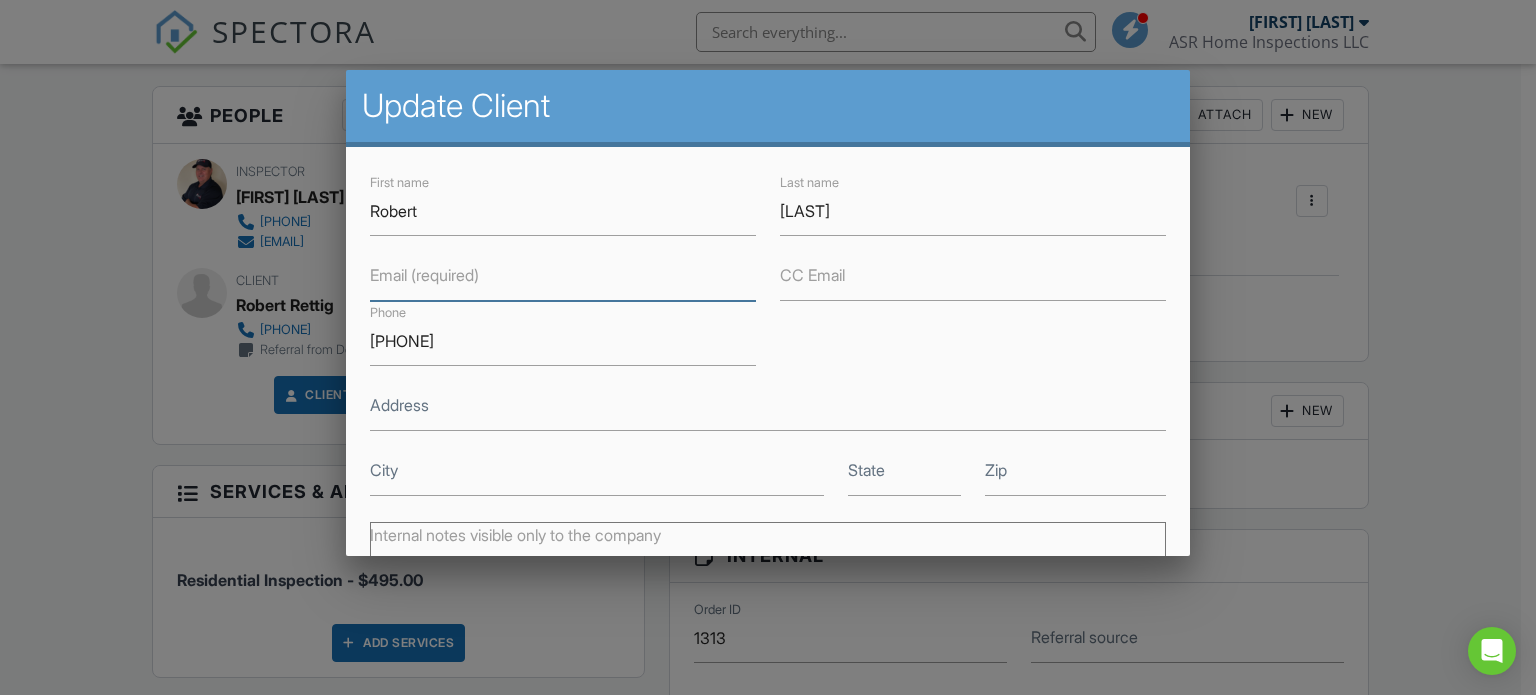 click on "Email (required)" at bounding box center [563, 276] 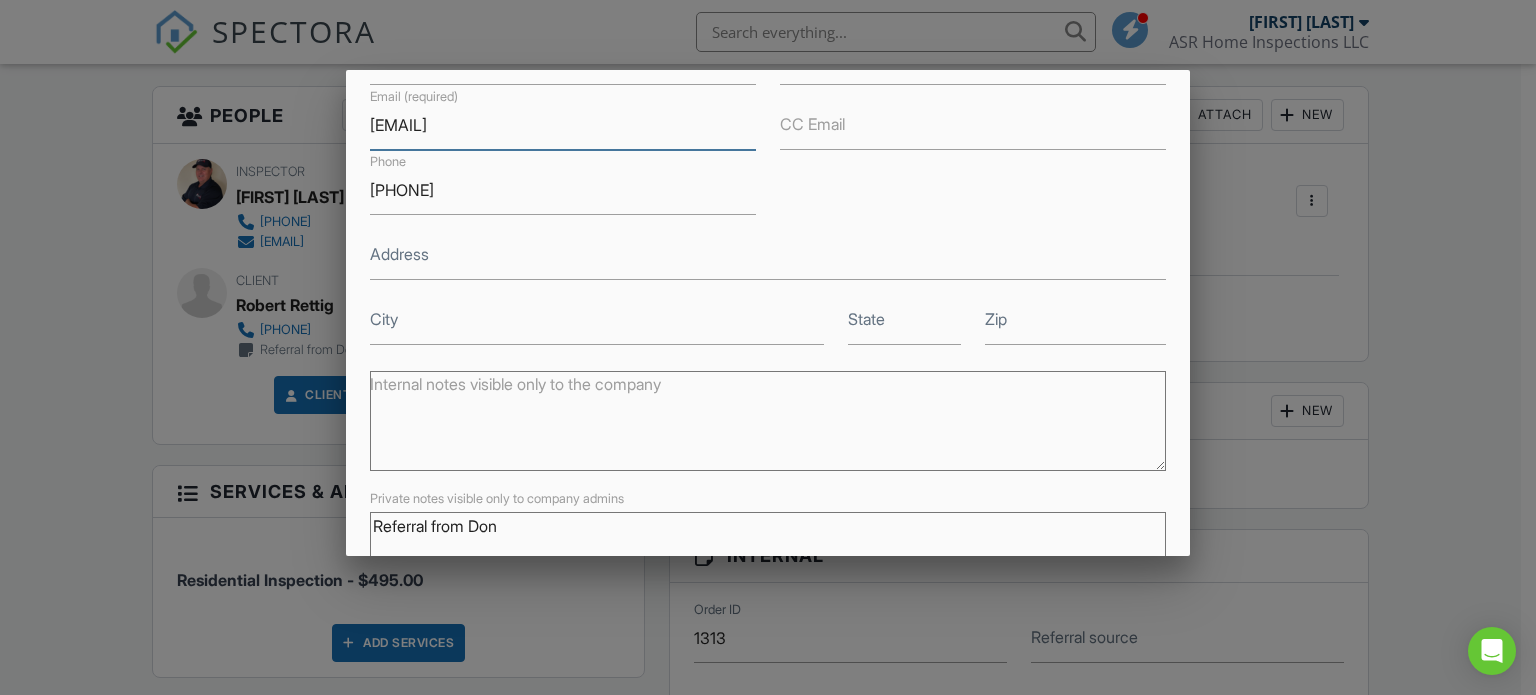scroll, scrollTop: 296, scrollLeft: 0, axis: vertical 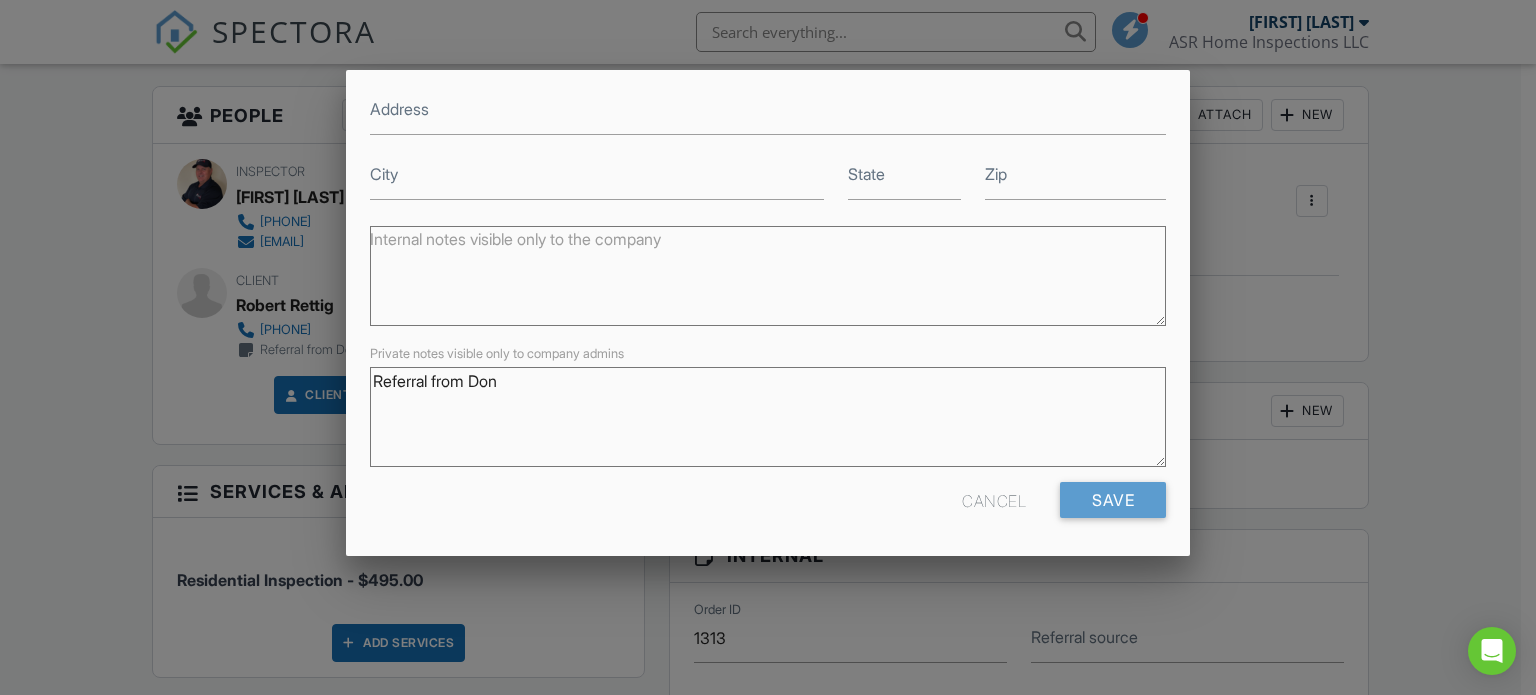 type on "badbobfromtexas@gmail.com" 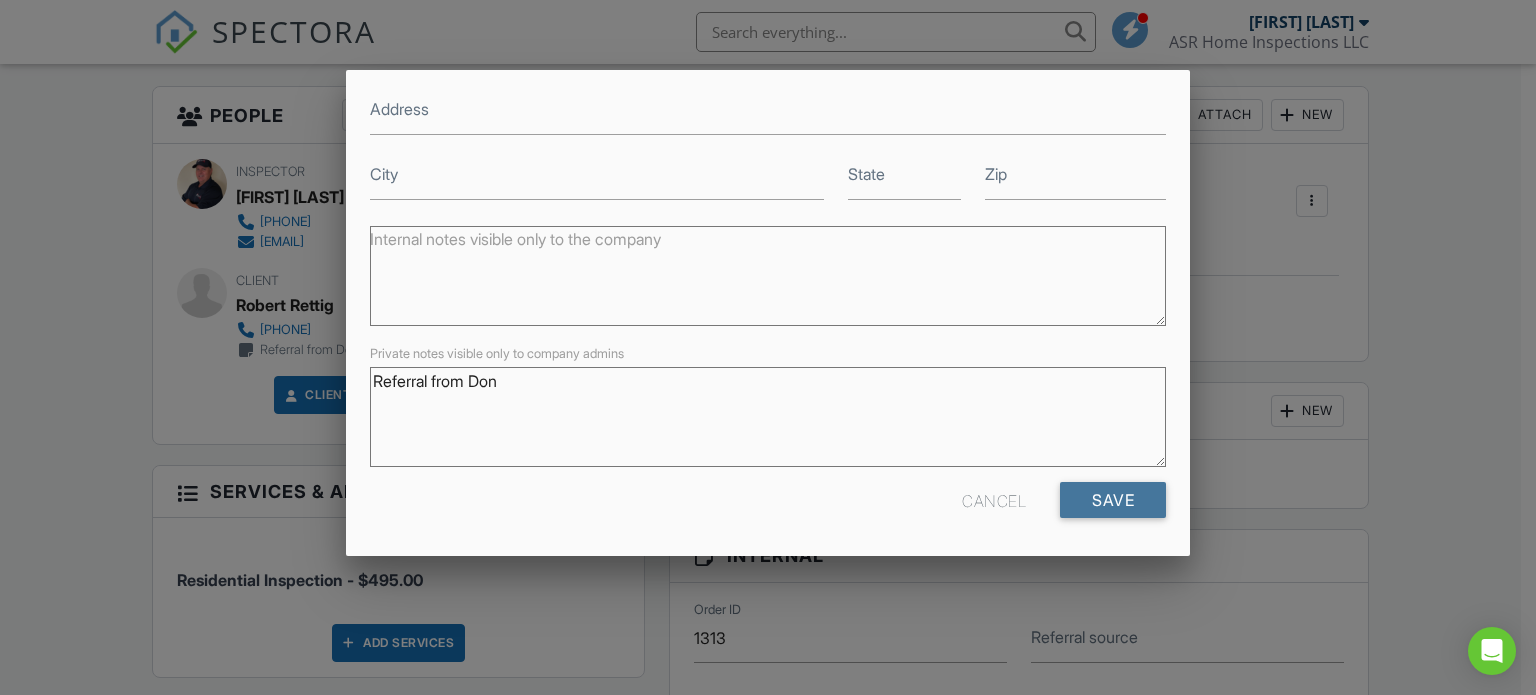 click on "Save" at bounding box center (1113, 500) 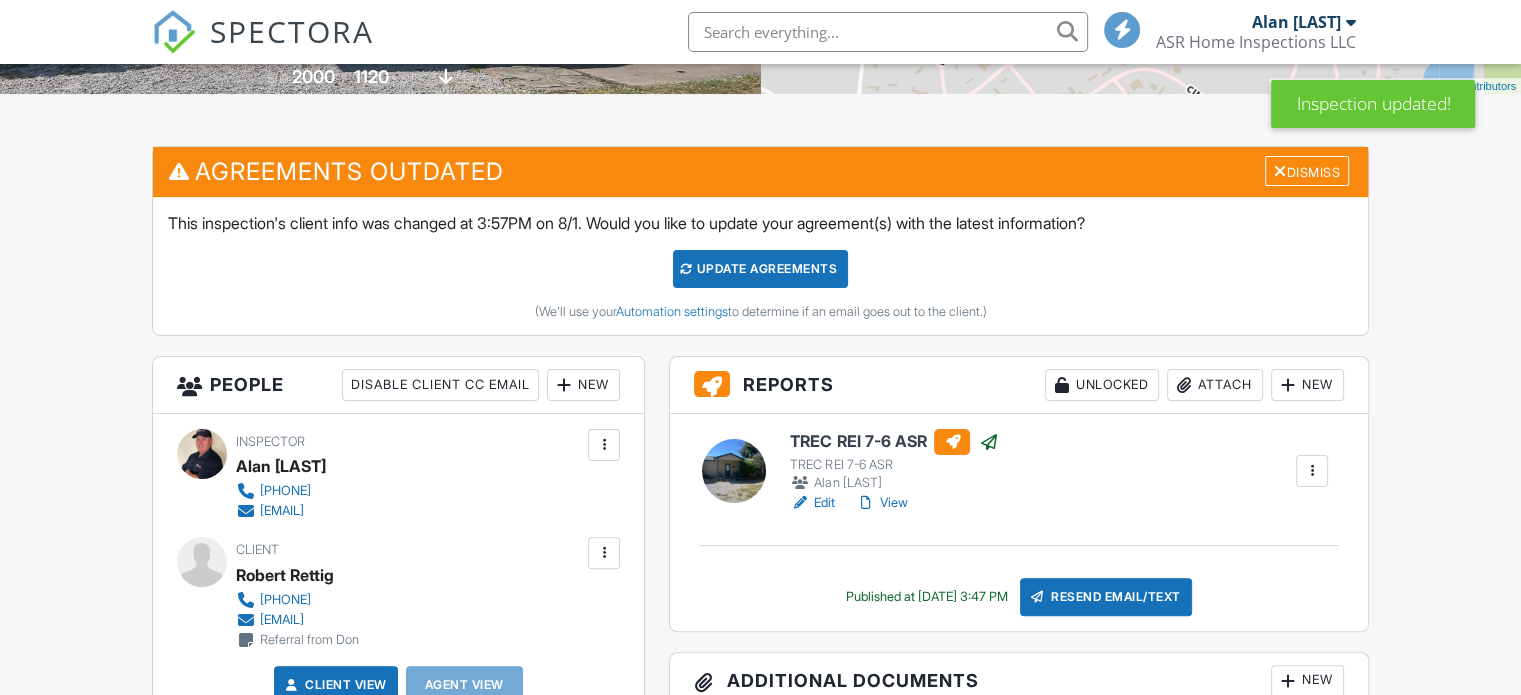 scroll, scrollTop: 497, scrollLeft: 0, axis: vertical 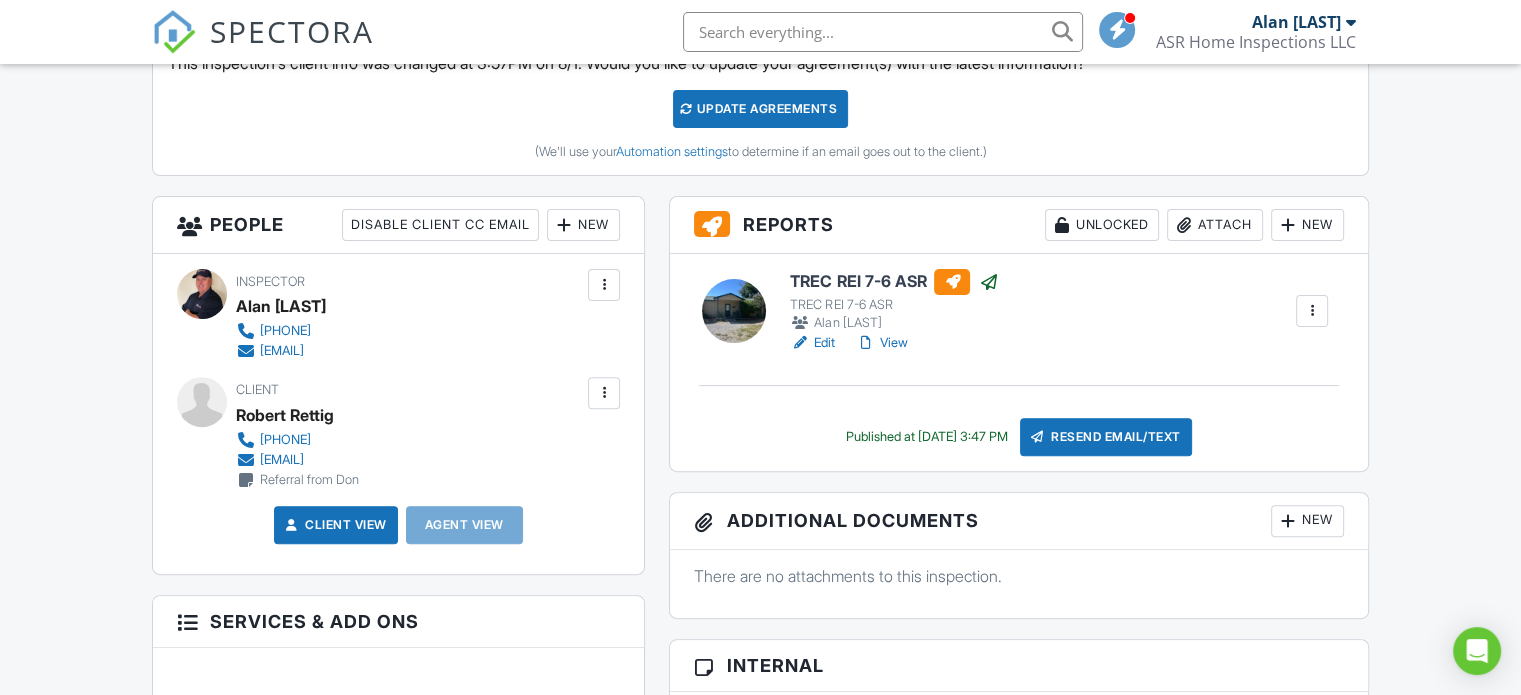 click on "View" at bounding box center [881, 343] 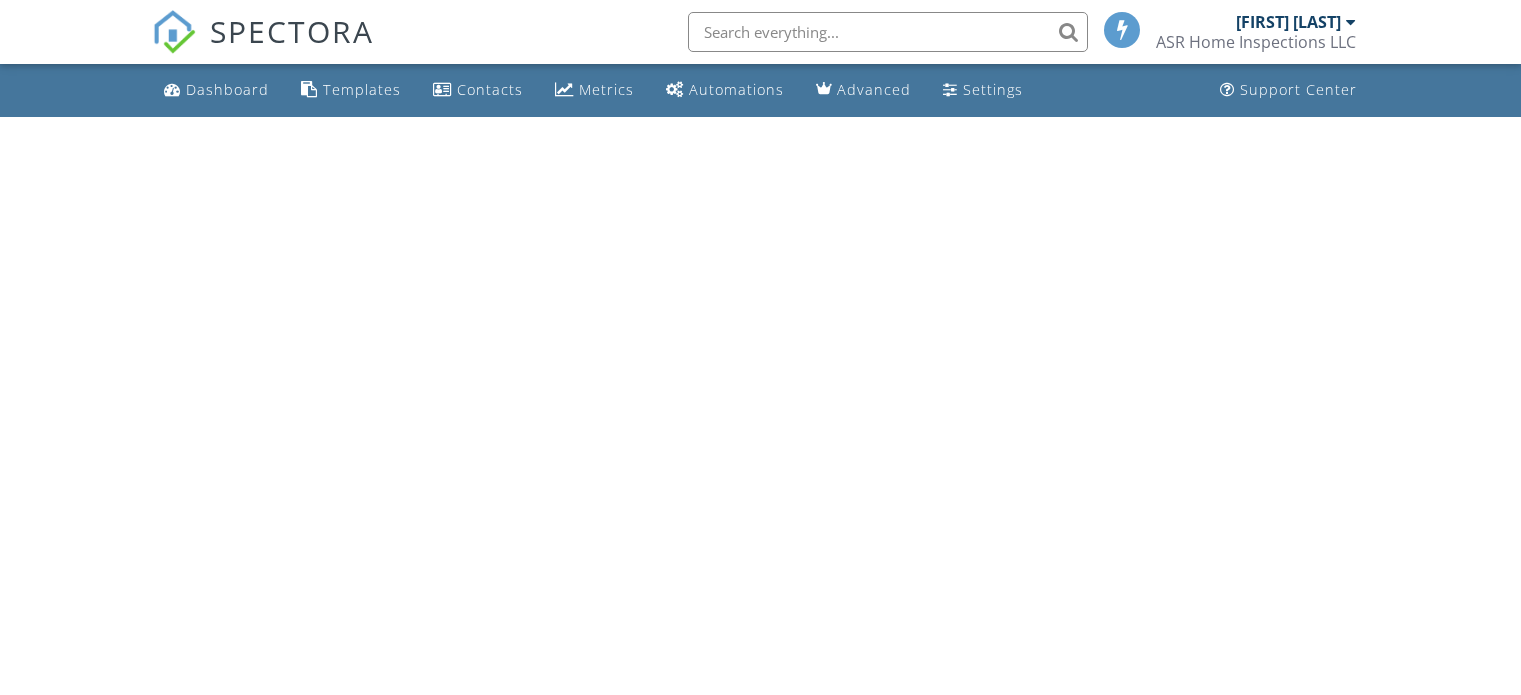 scroll, scrollTop: 0, scrollLeft: 0, axis: both 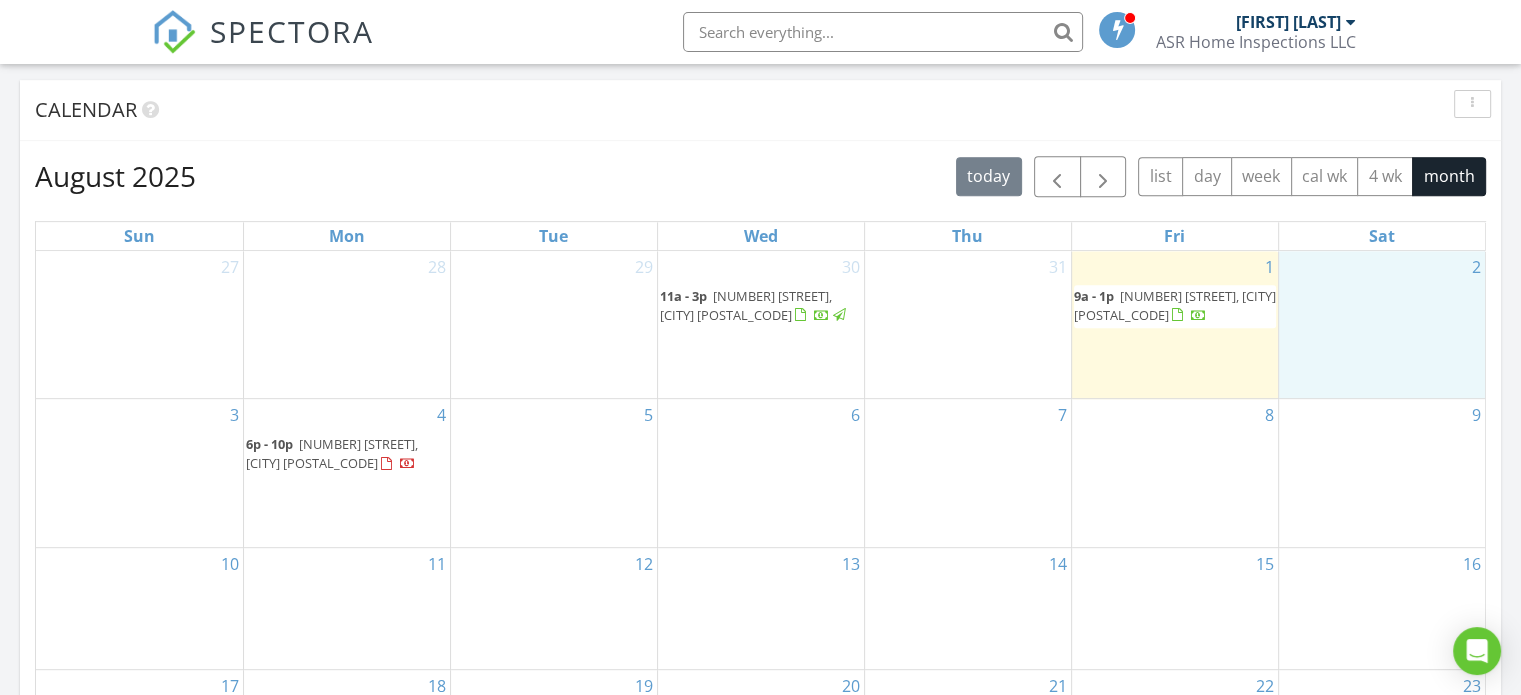 click on "2" at bounding box center (1382, 324) 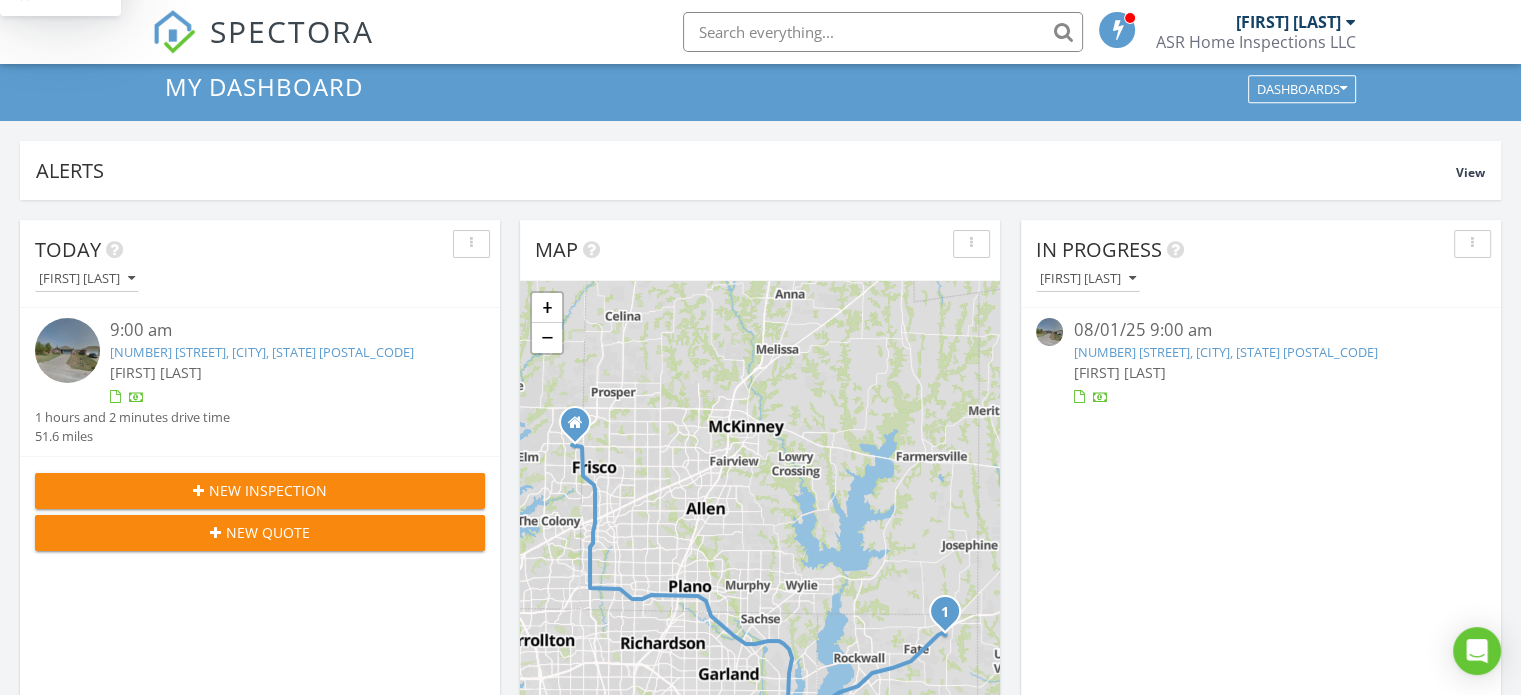 scroll, scrollTop: 0, scrollLeft: 0, axis: both 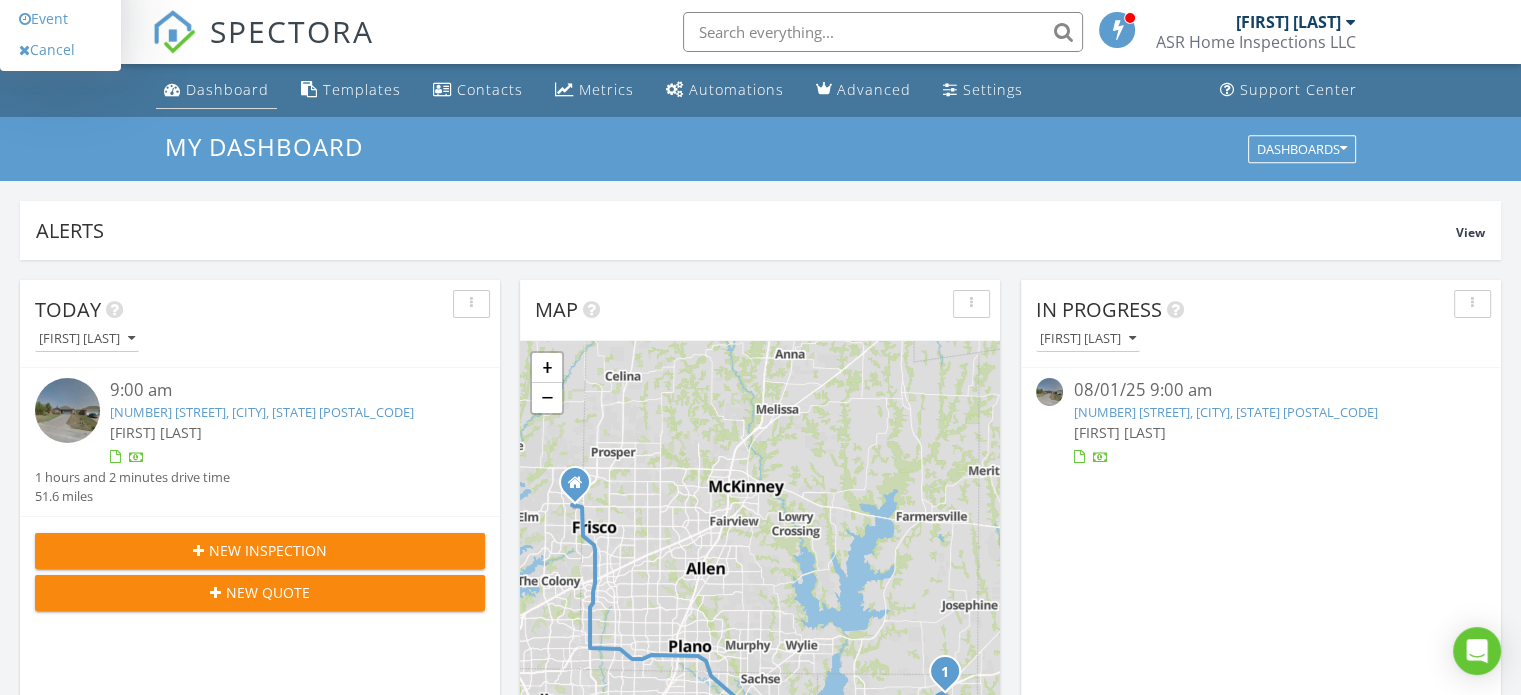 click on "Dashboard" at bounding box center [227, 89] 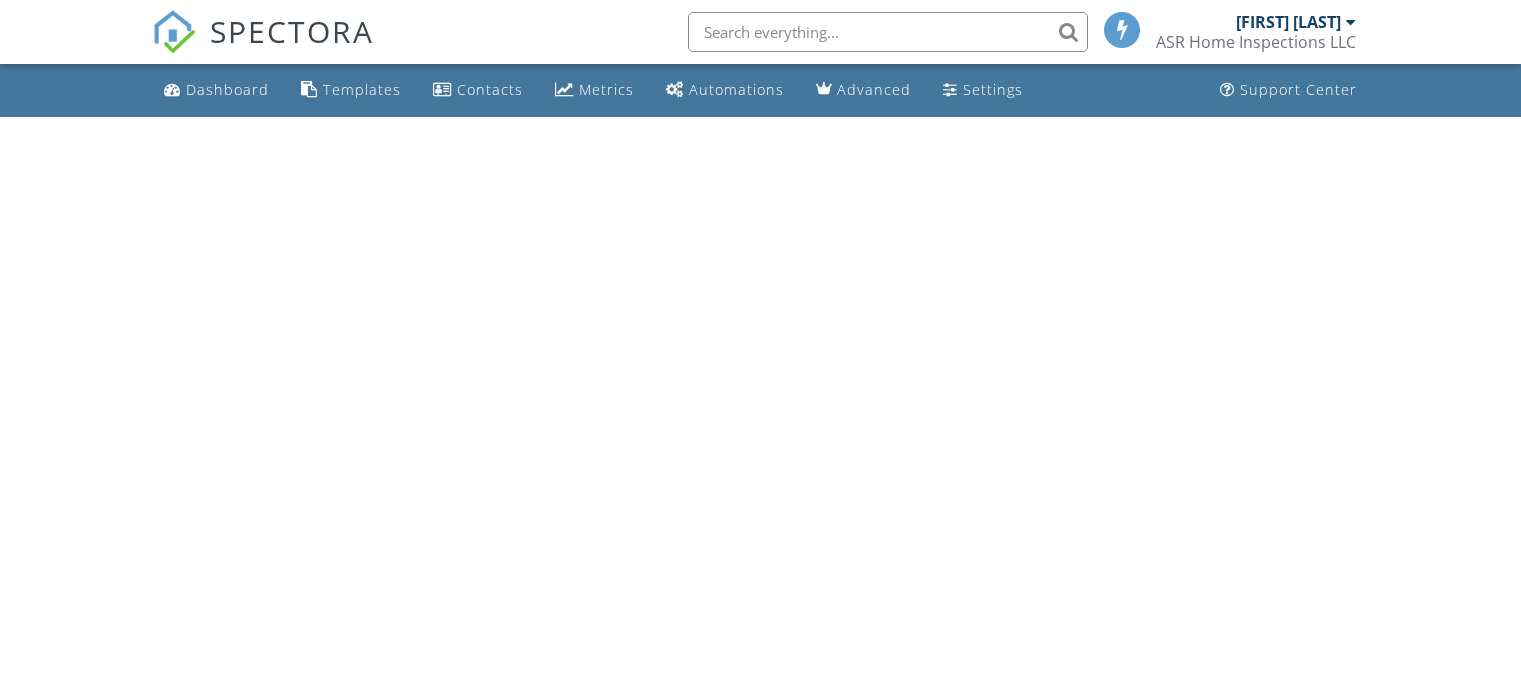 scroll, scrollTop: 0, scrollLeft: 0, axis: both 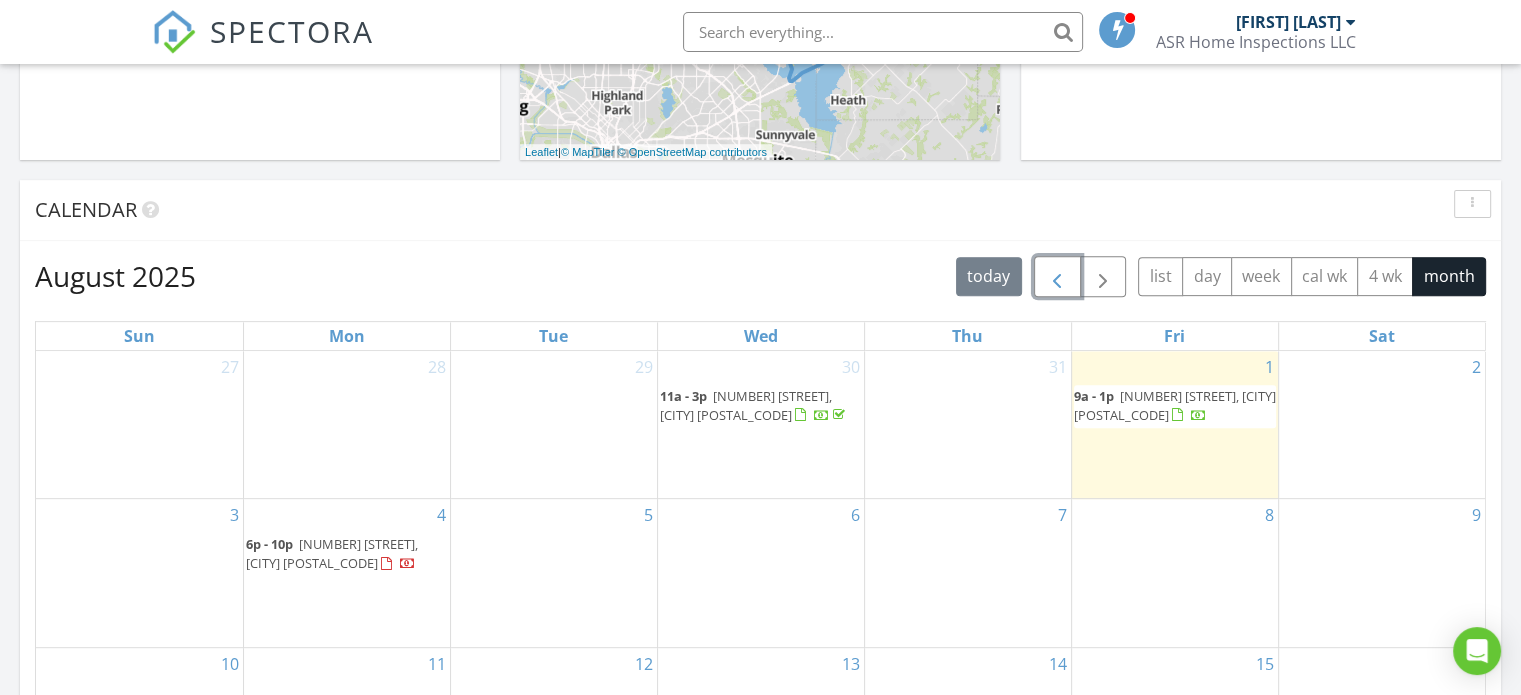 click at bounding box center (1057, 277) 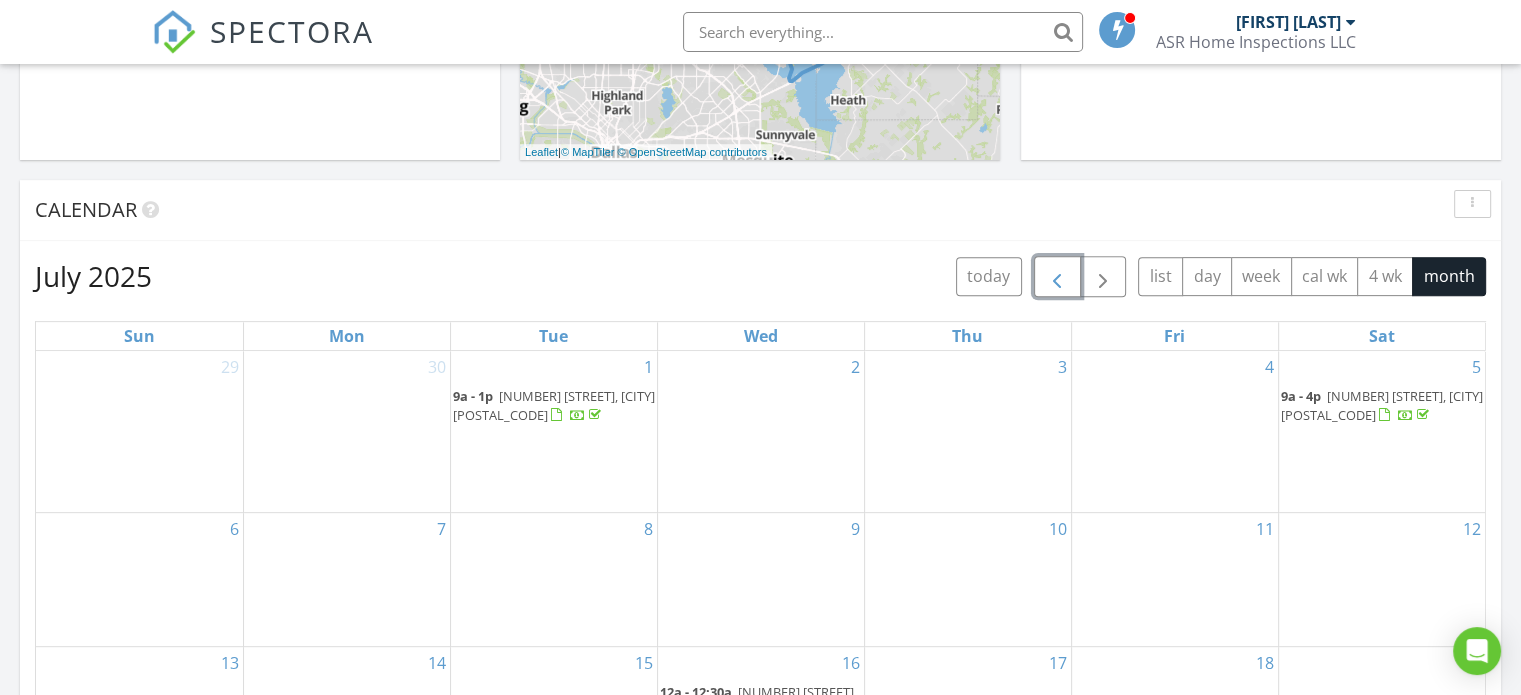 click at bounding box center [1057, 277] 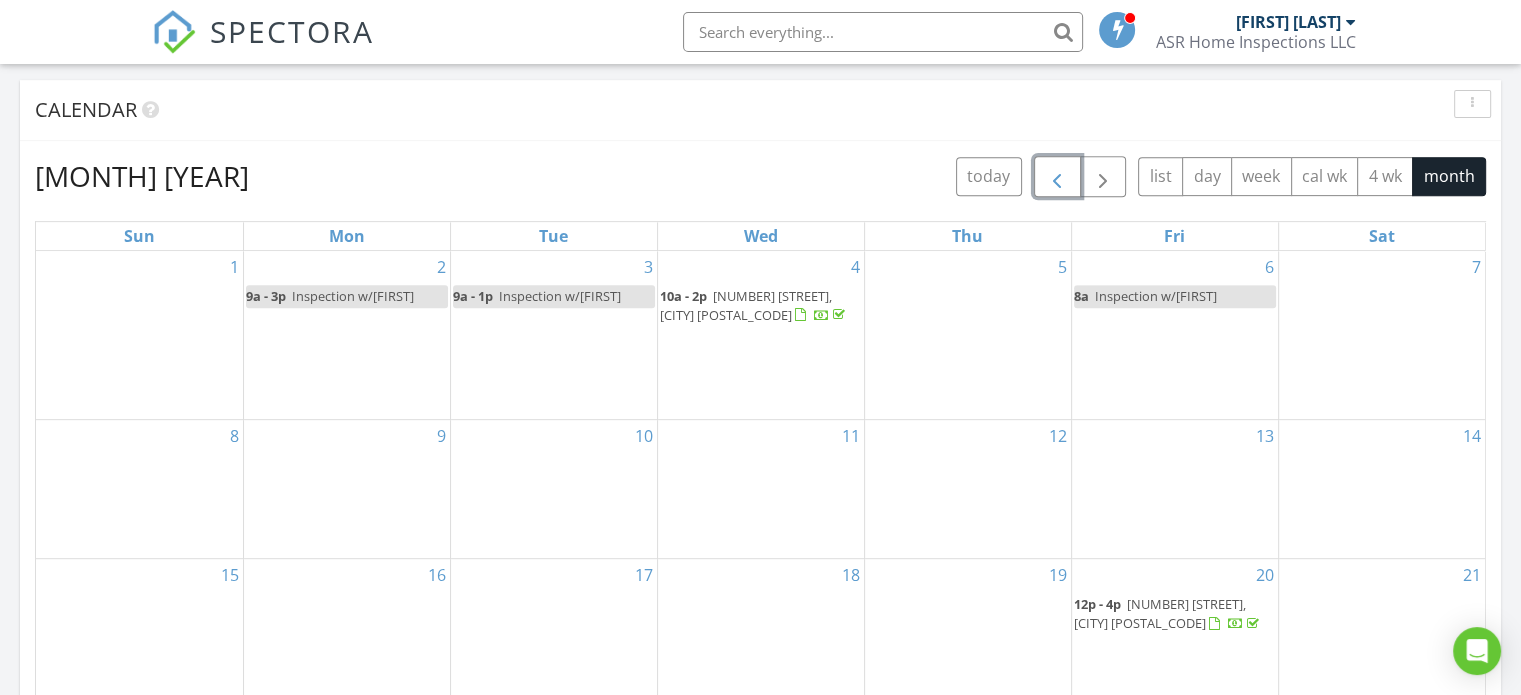 scroll, scrollTop: 800, scrollLeft: 0, axis: vertical 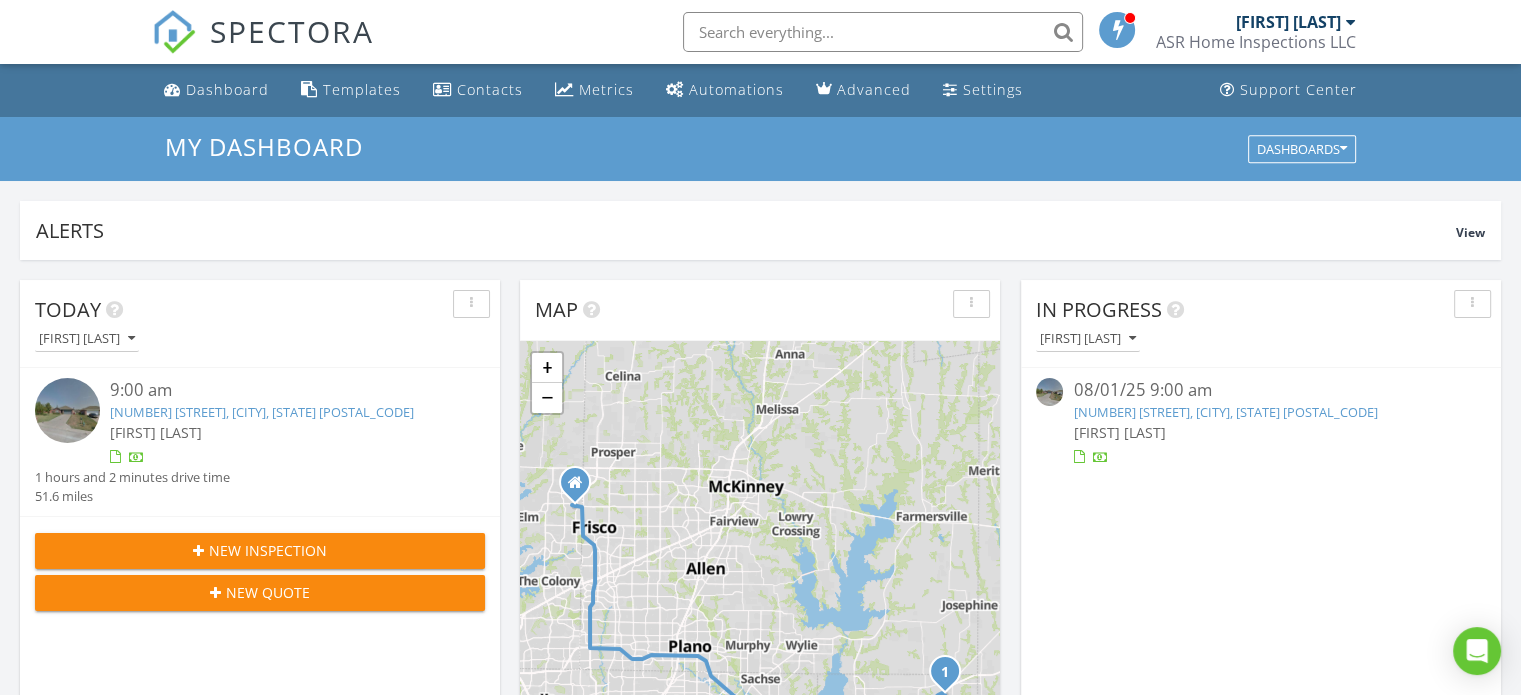 click at bounding box center [174, 32] 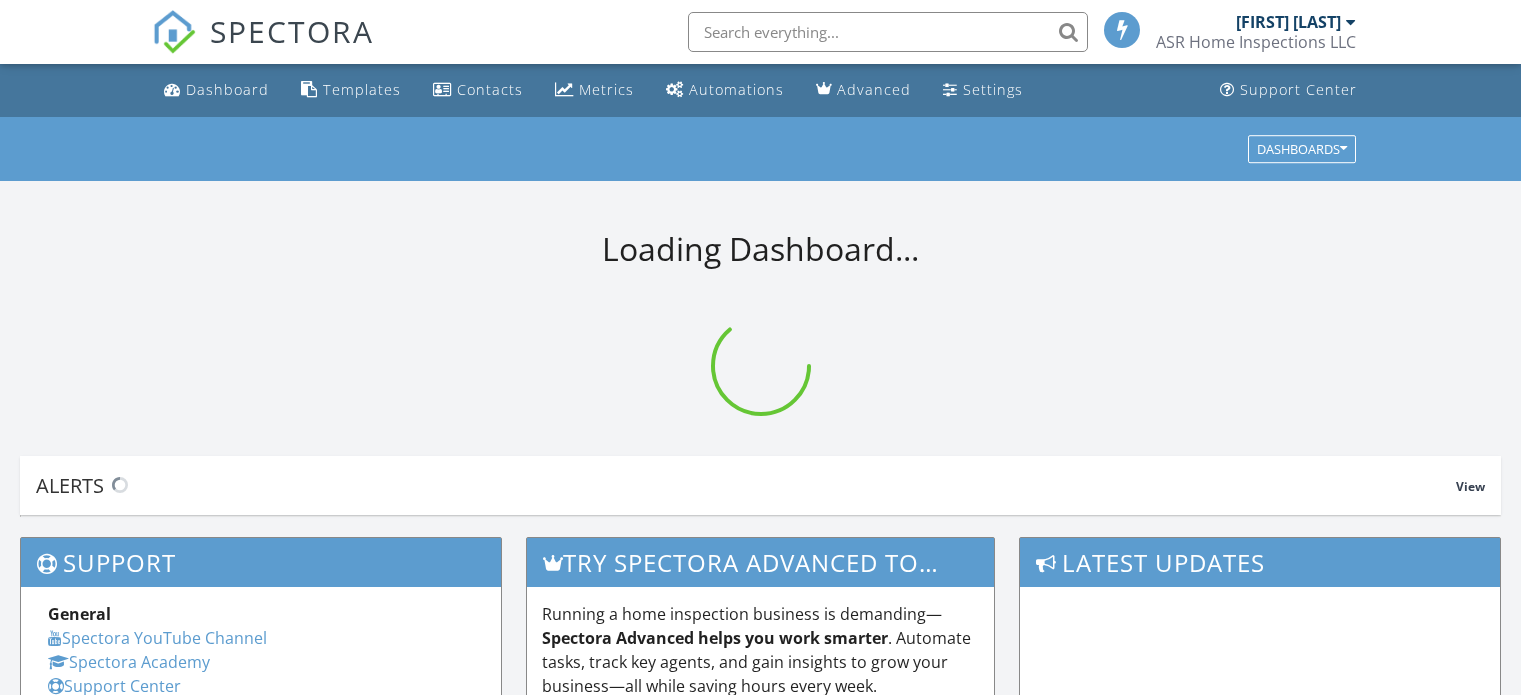 scroll, scrollTop: 0, scrollLeft: 0, axis: both 